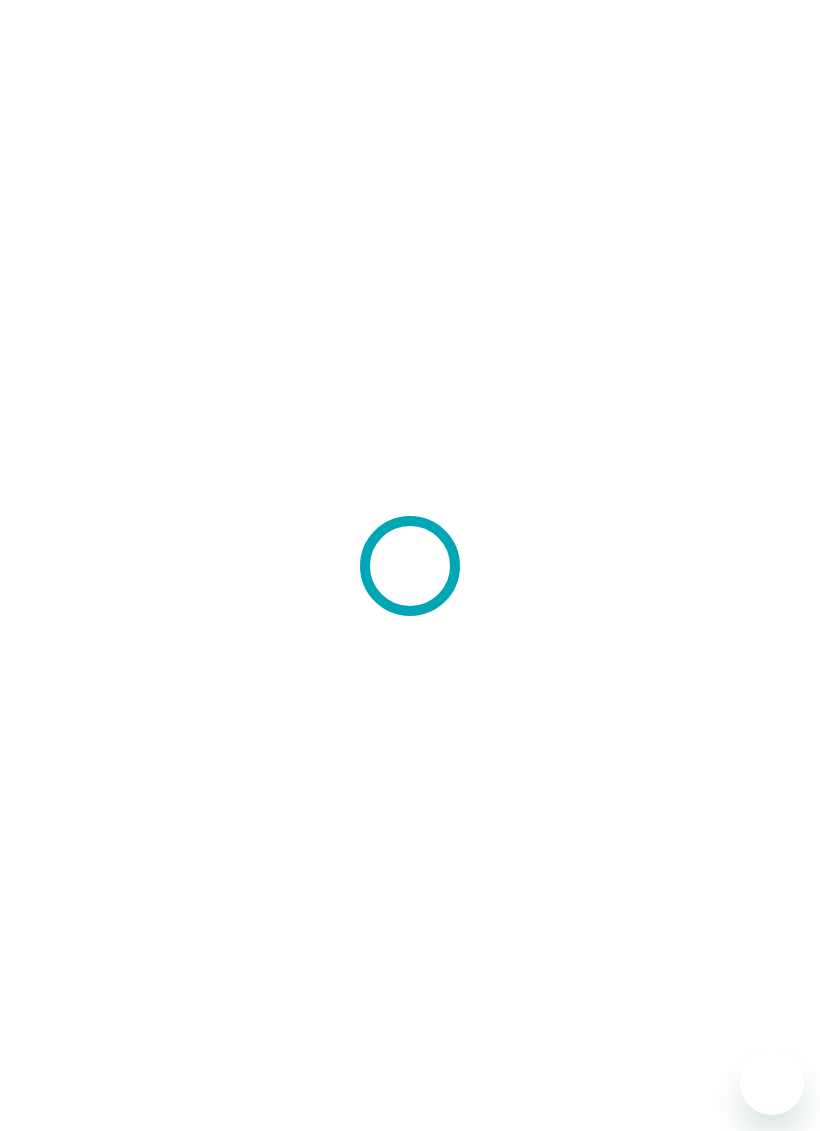 scroll, scrollTop: 0, scrollLeft: 0, axis: both 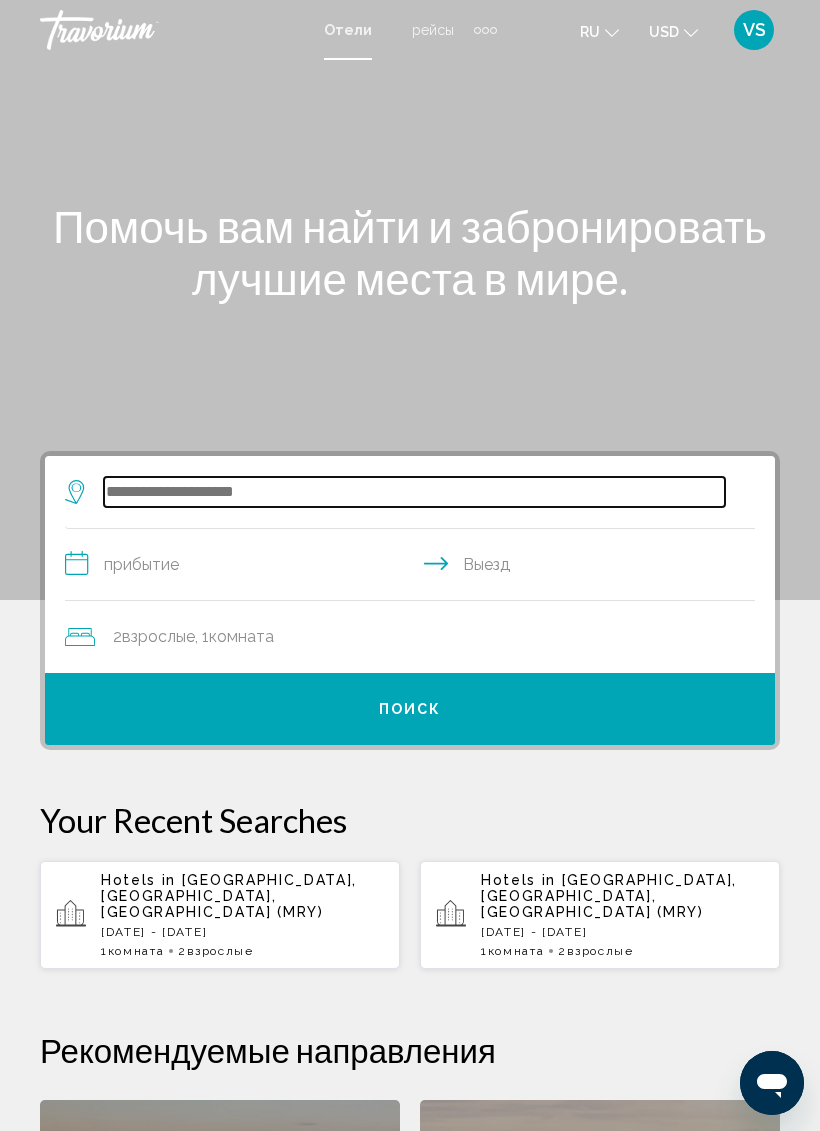 click at bounding box center [414, 492] 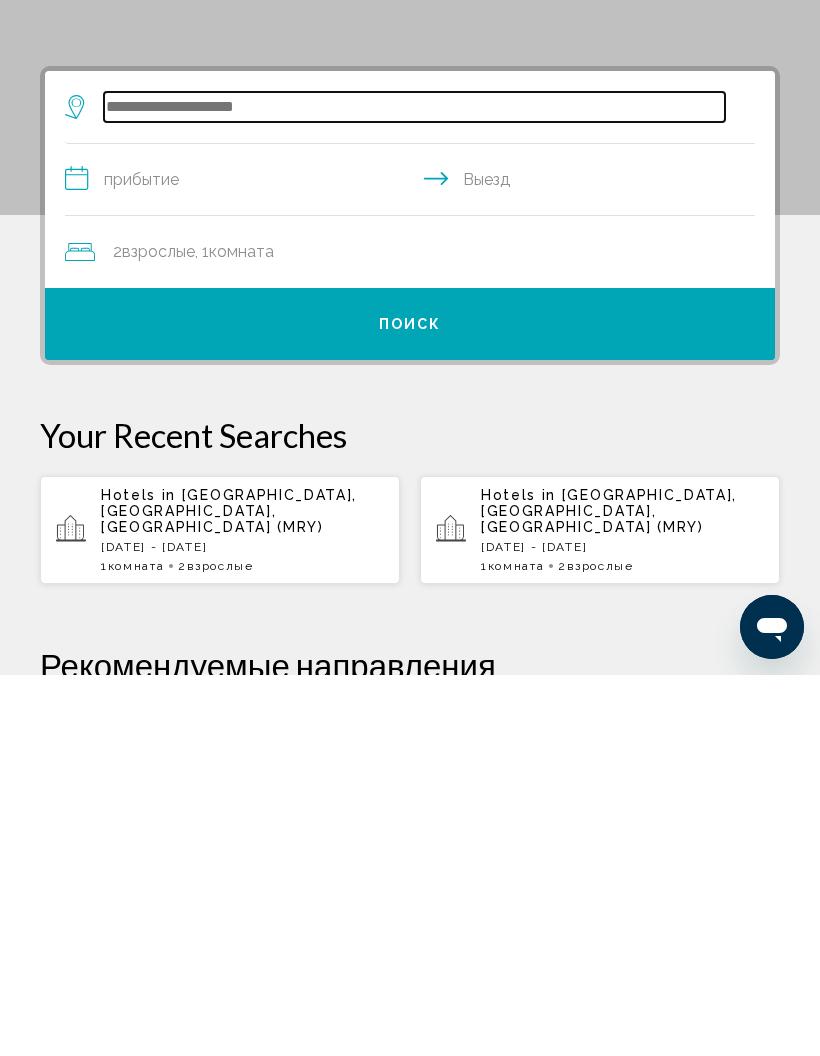 scroll, scrollTop: 5, scrollLeft: 0, axis: vertical 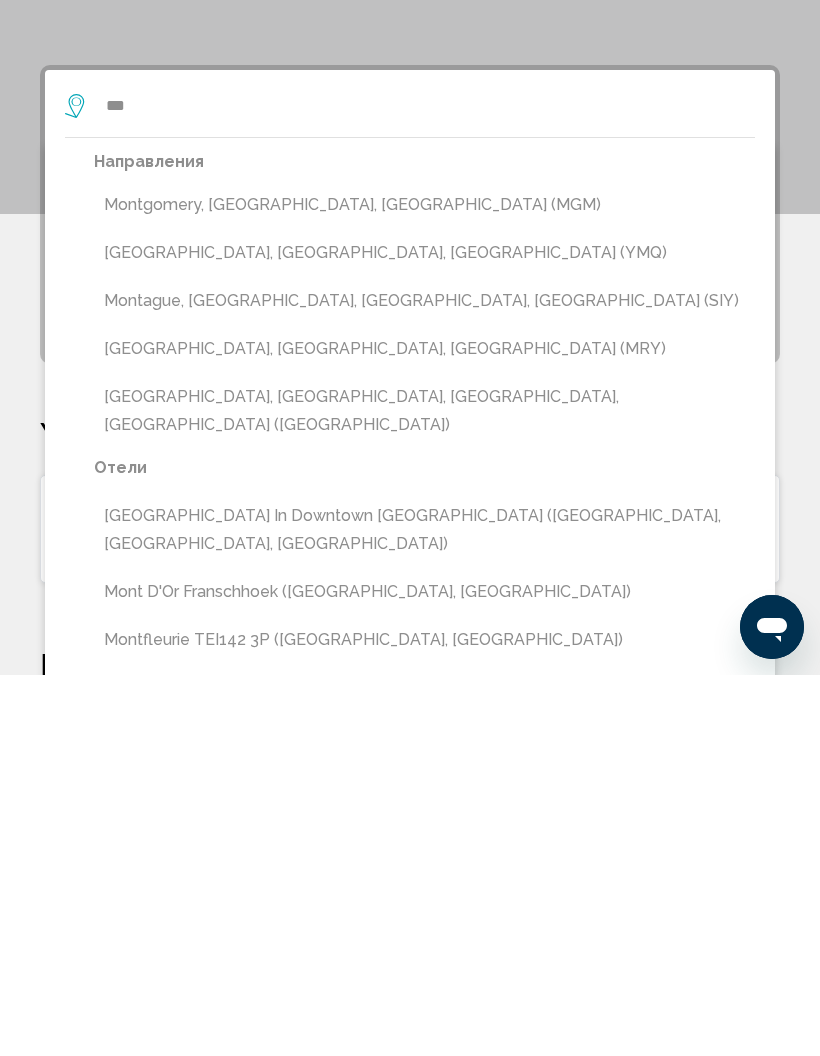 click on "[GEOGRAPHIC_DATA], [GEOGRAPHIC_DATA], [GEOGRAPHIC_DATA] (MRY)" at bounding box center (424, 730) 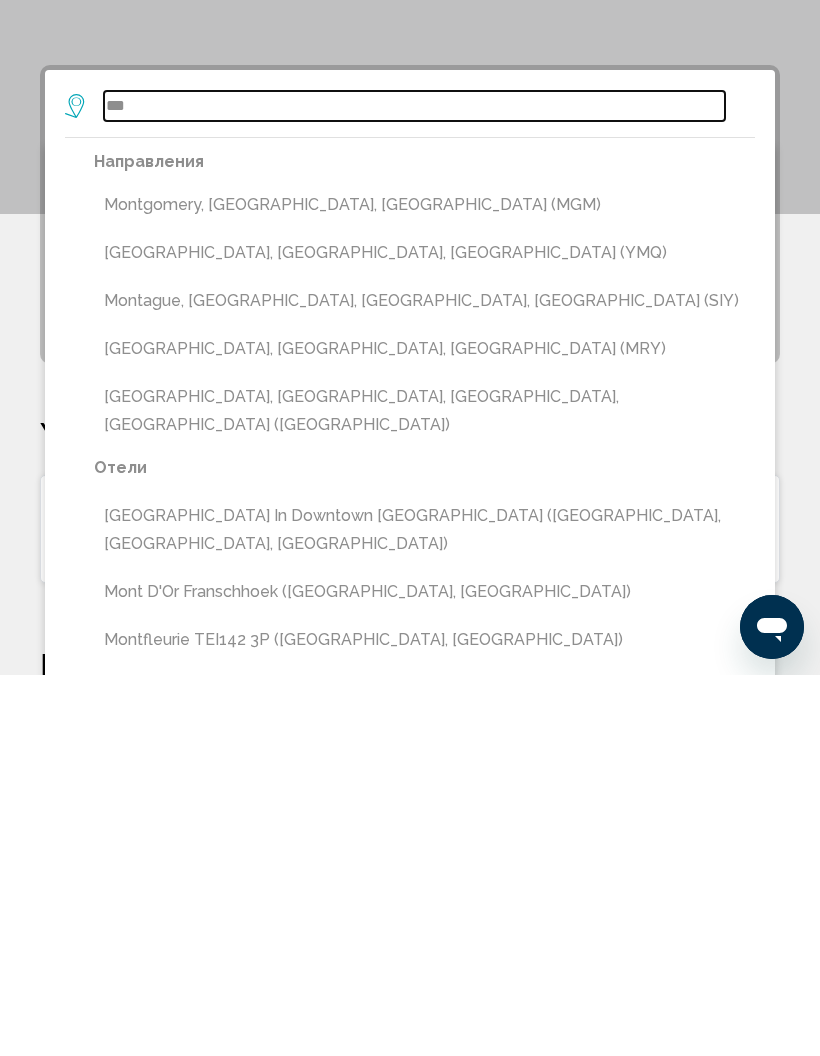 type on "**********" 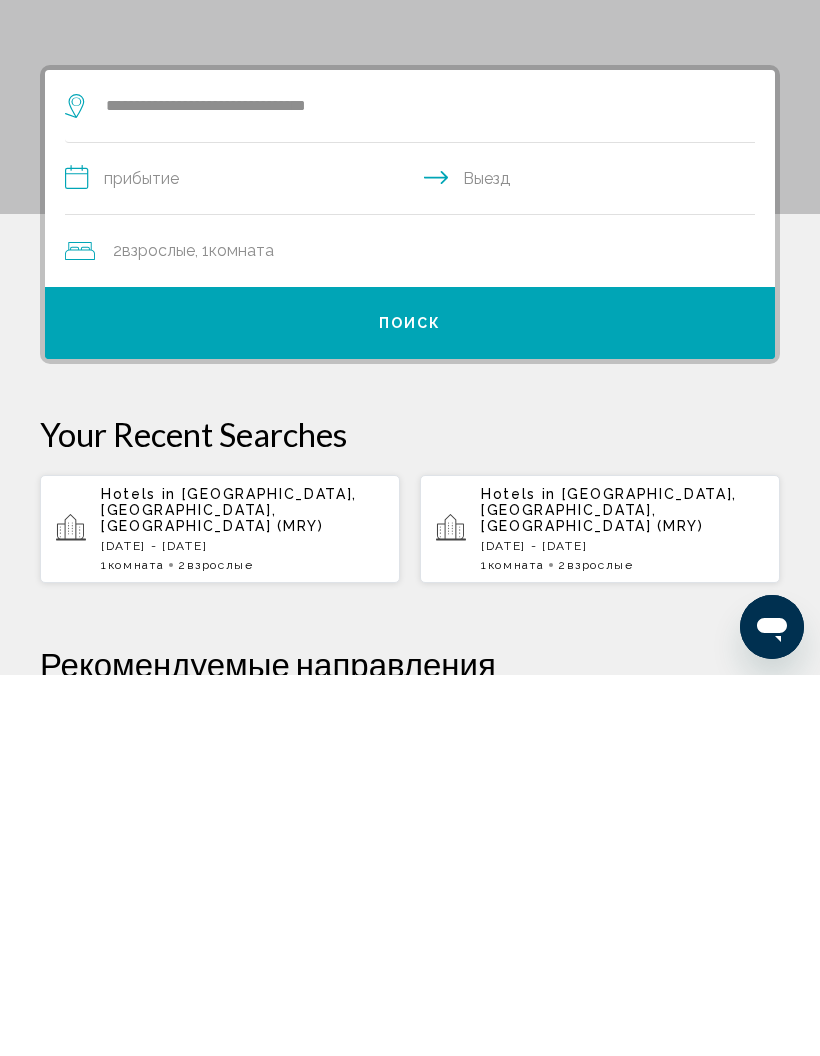 click on "**********" at bounding box center [414, 562] 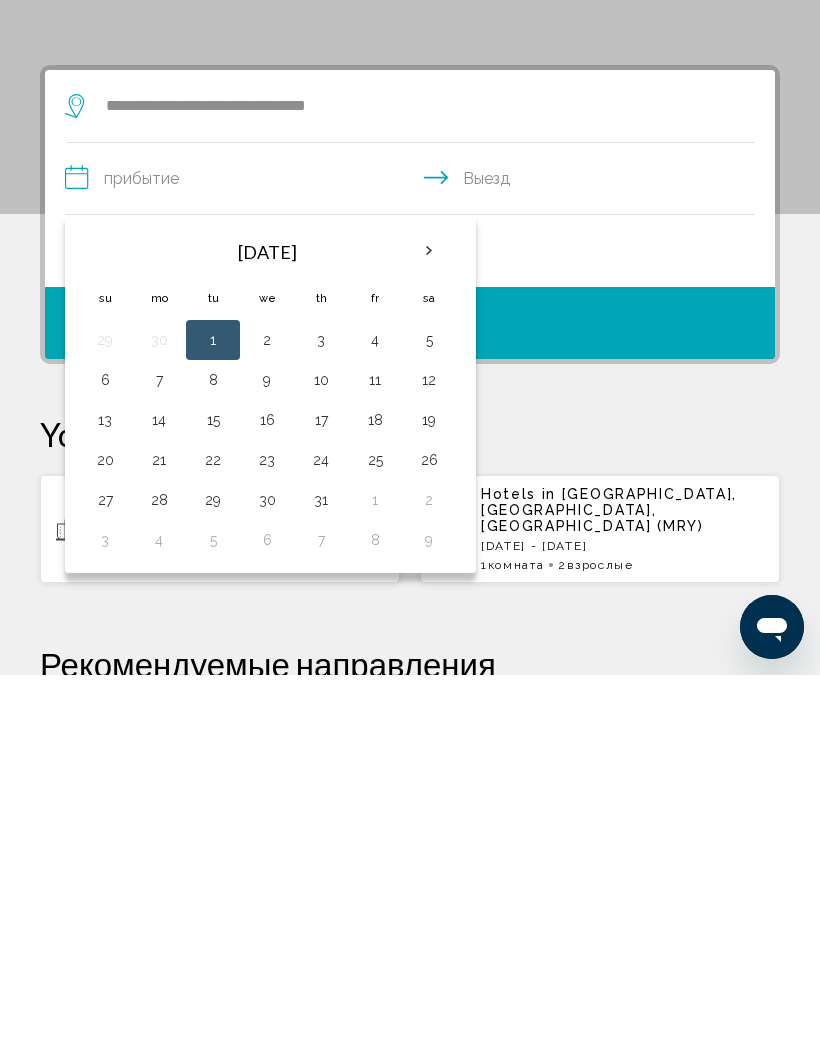 scroll, scrollTop: 386, scrollLeft: 0, axis: vertical 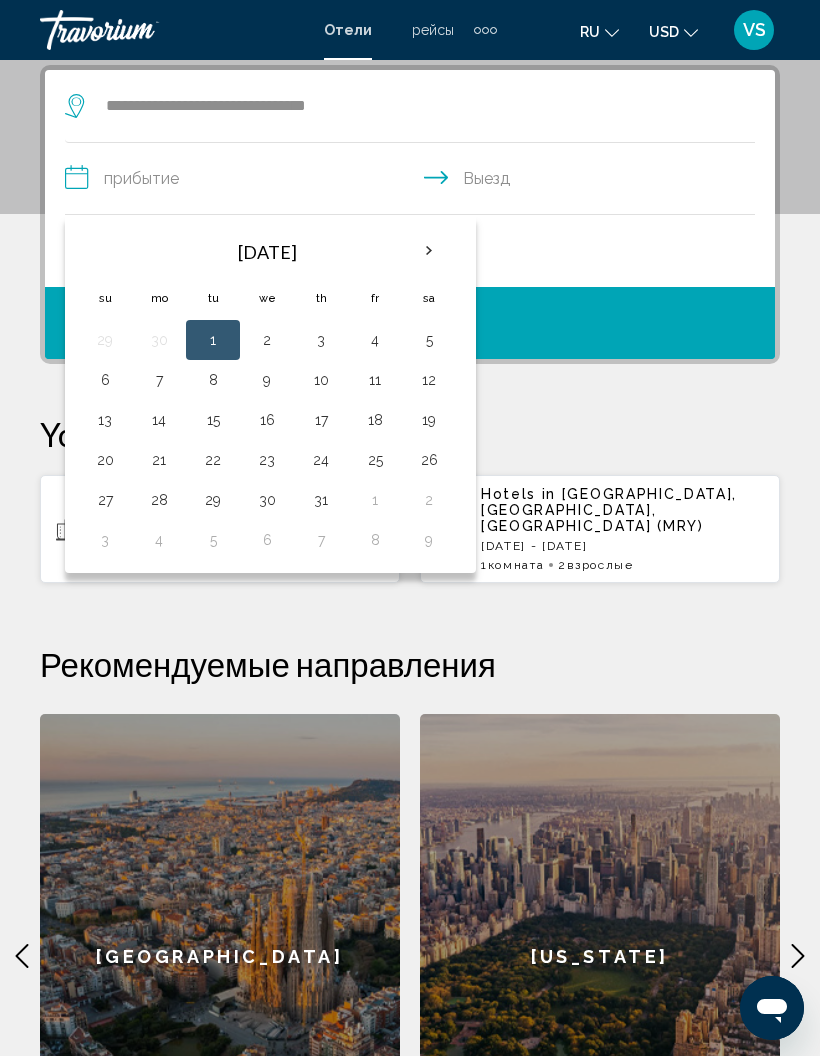 click on "13" at bounding box center (105, 420) 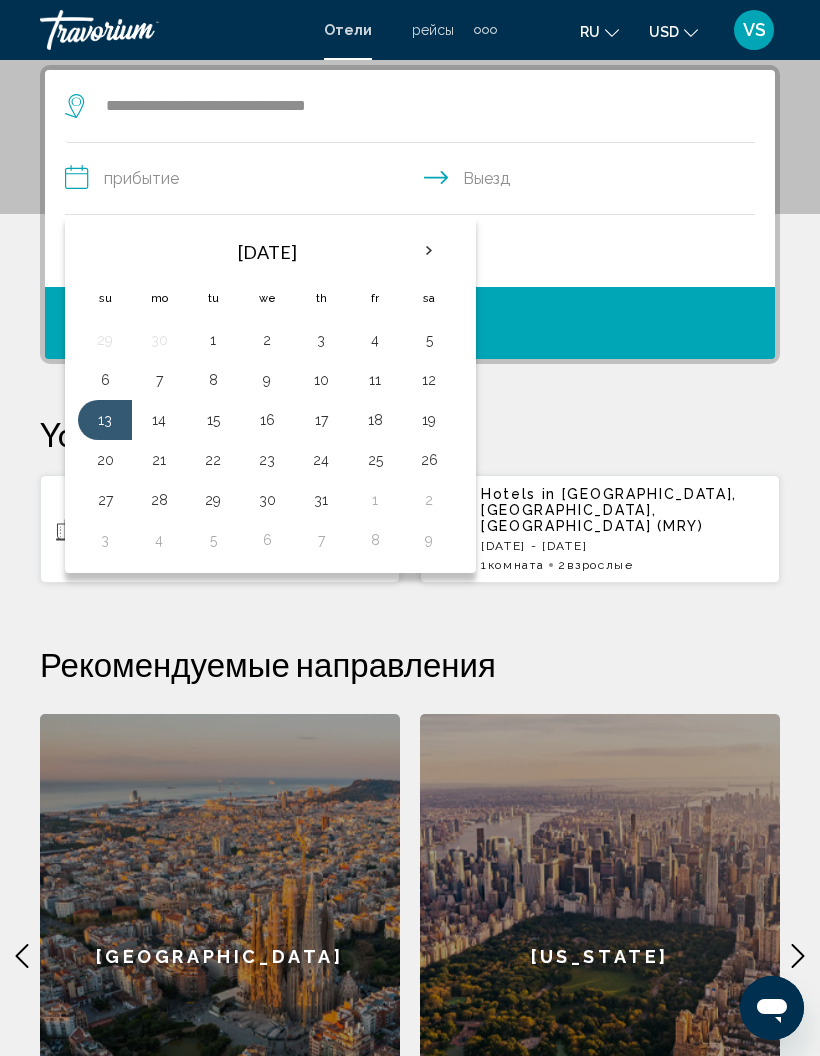 click on "14" at bounding box center [159, 420] 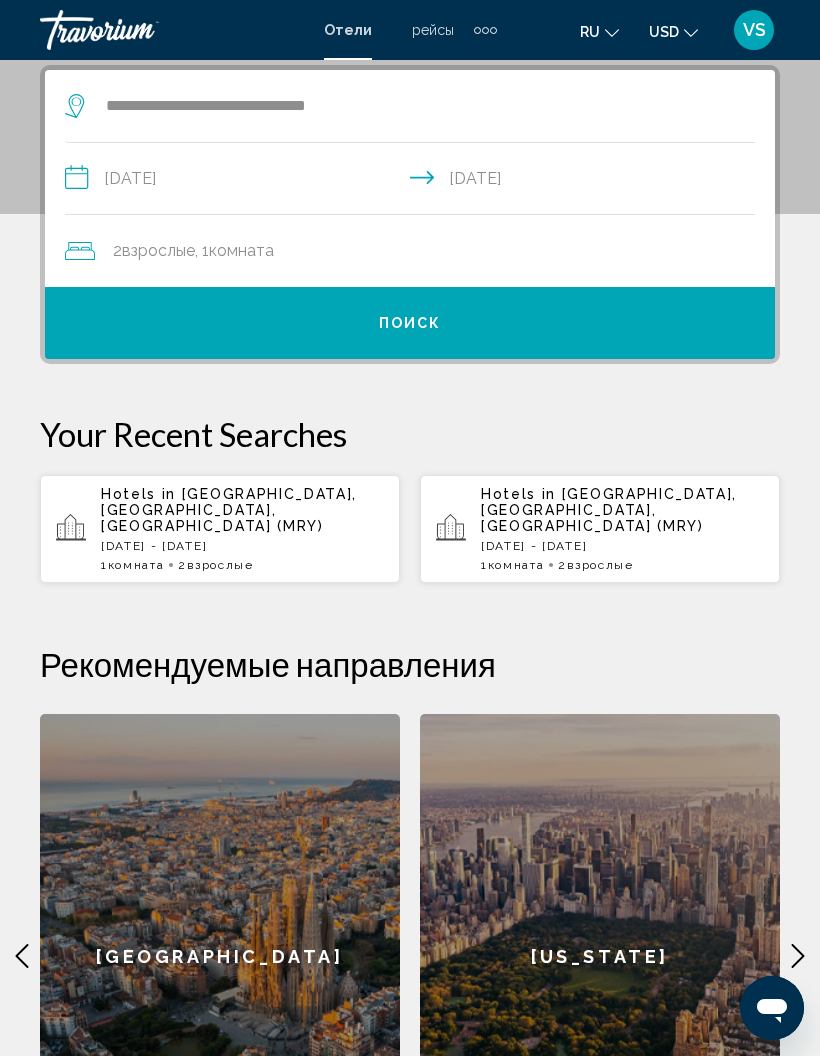 click on "**********" at bounding box center [414, 181] 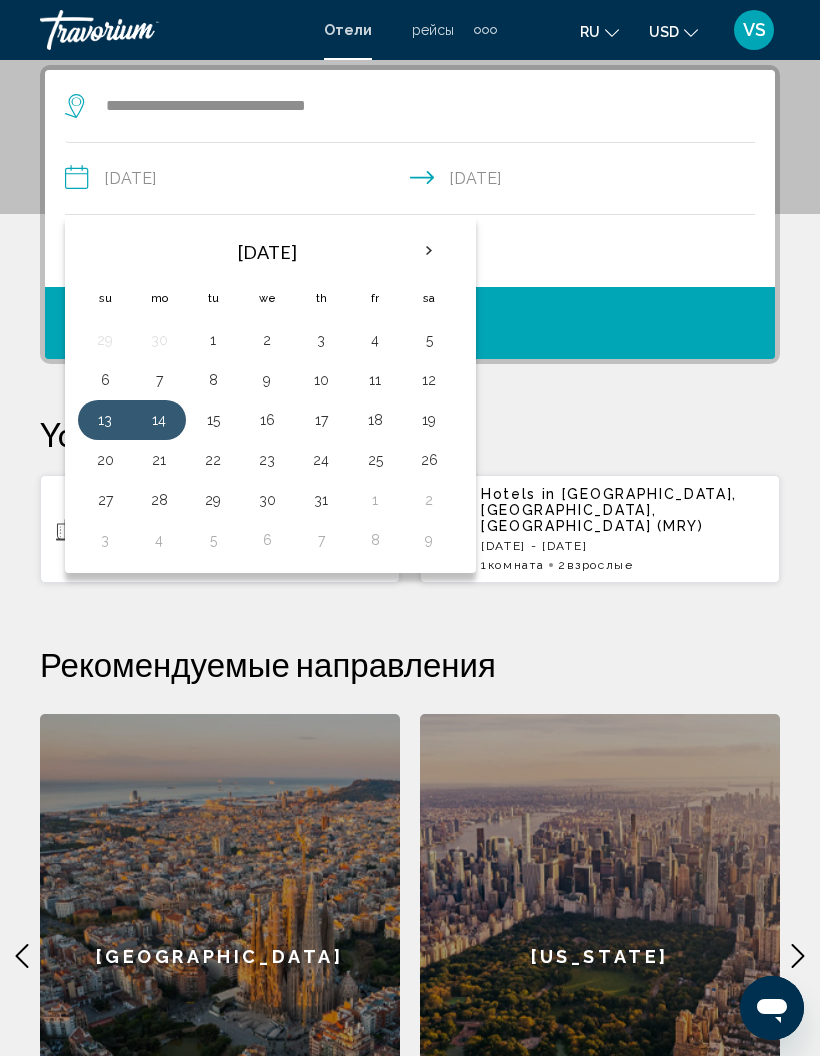click on "16" at bounding box center [267, 420] 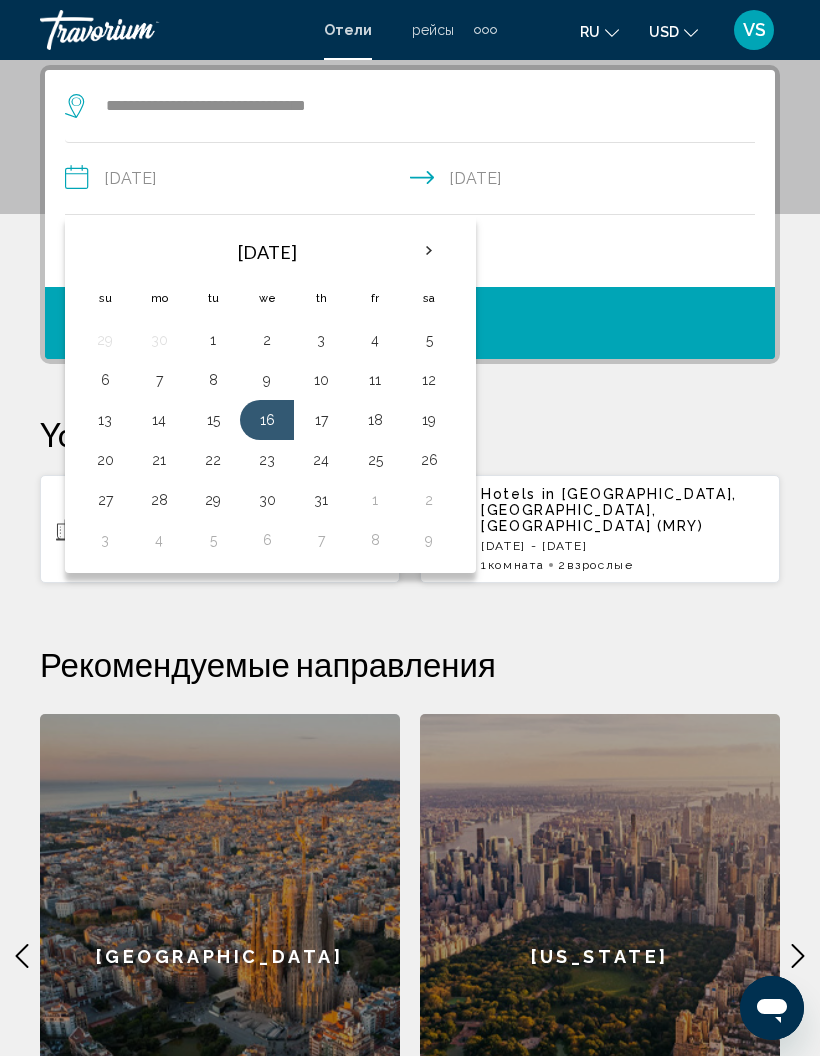 click on "13" at bounding box center (105, 420) 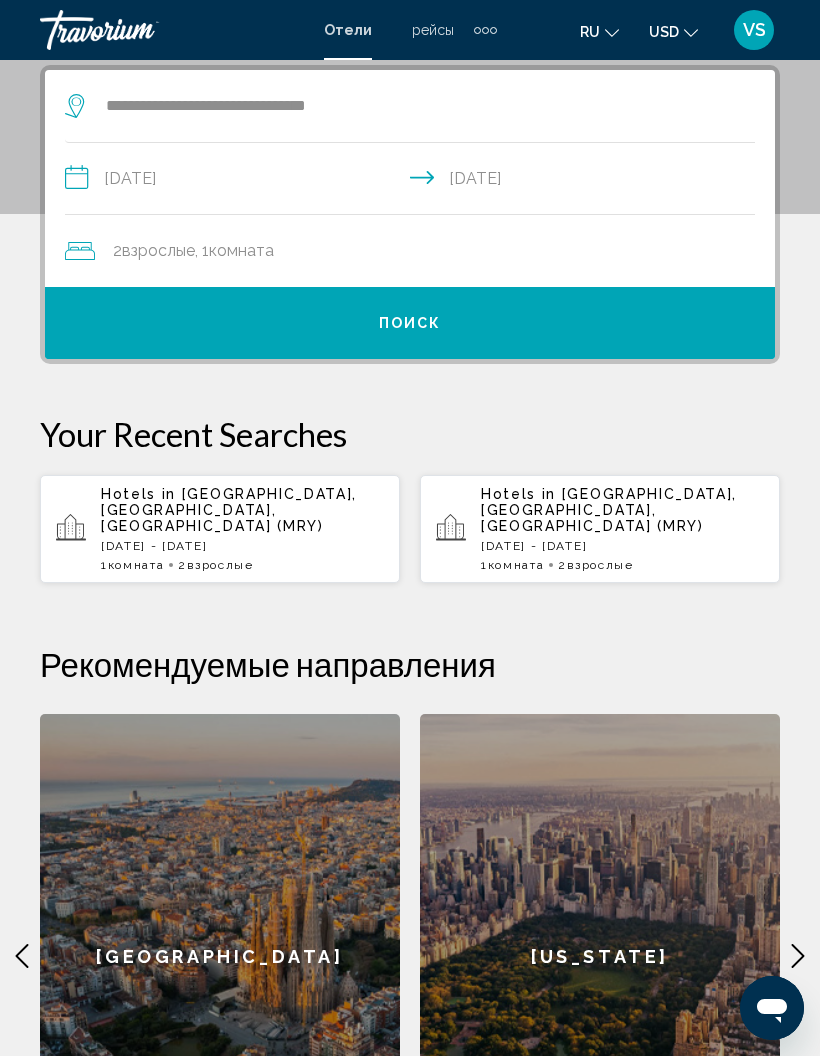 click on "**********" at bounding box center (414, 181) 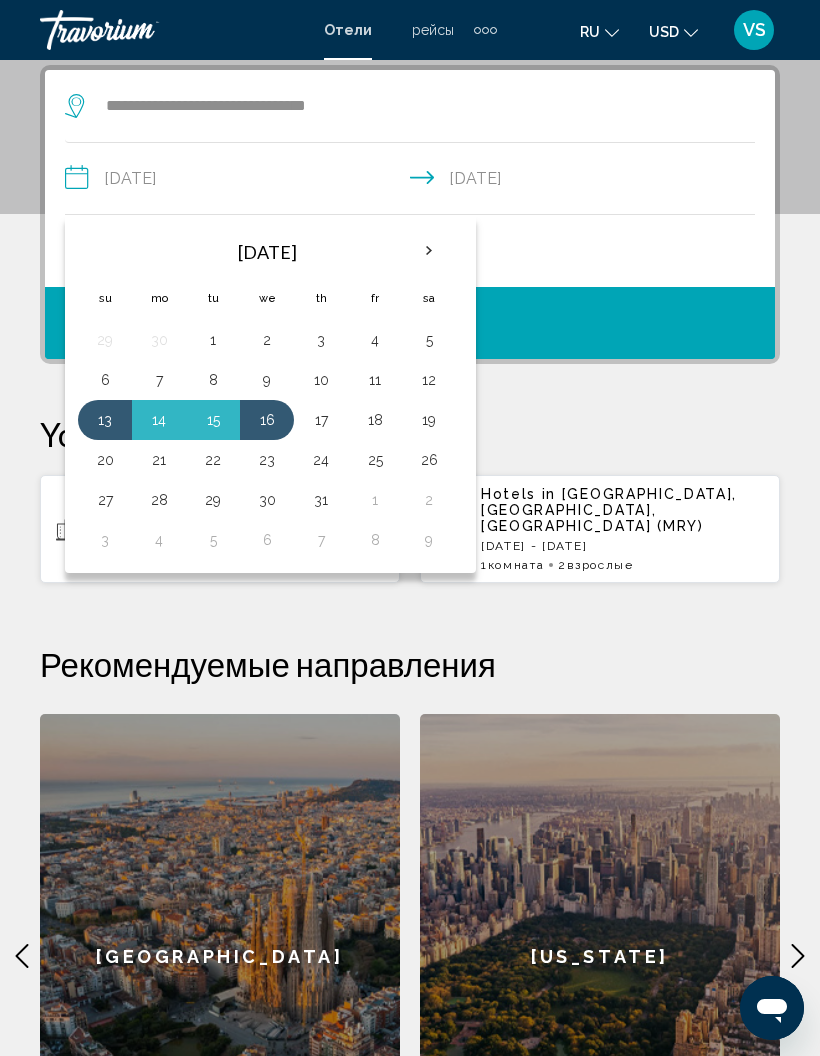 click on "15" at bounding box center [213, 420] 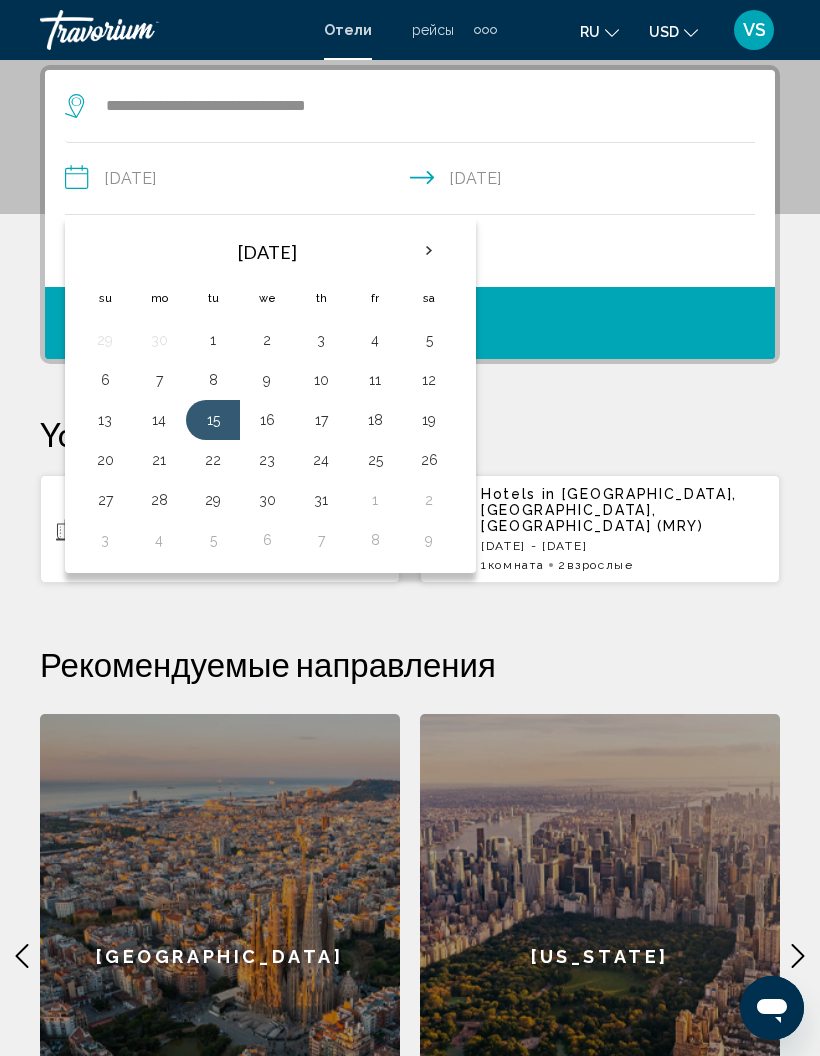 click on "13" at bounding box center (105, 420) 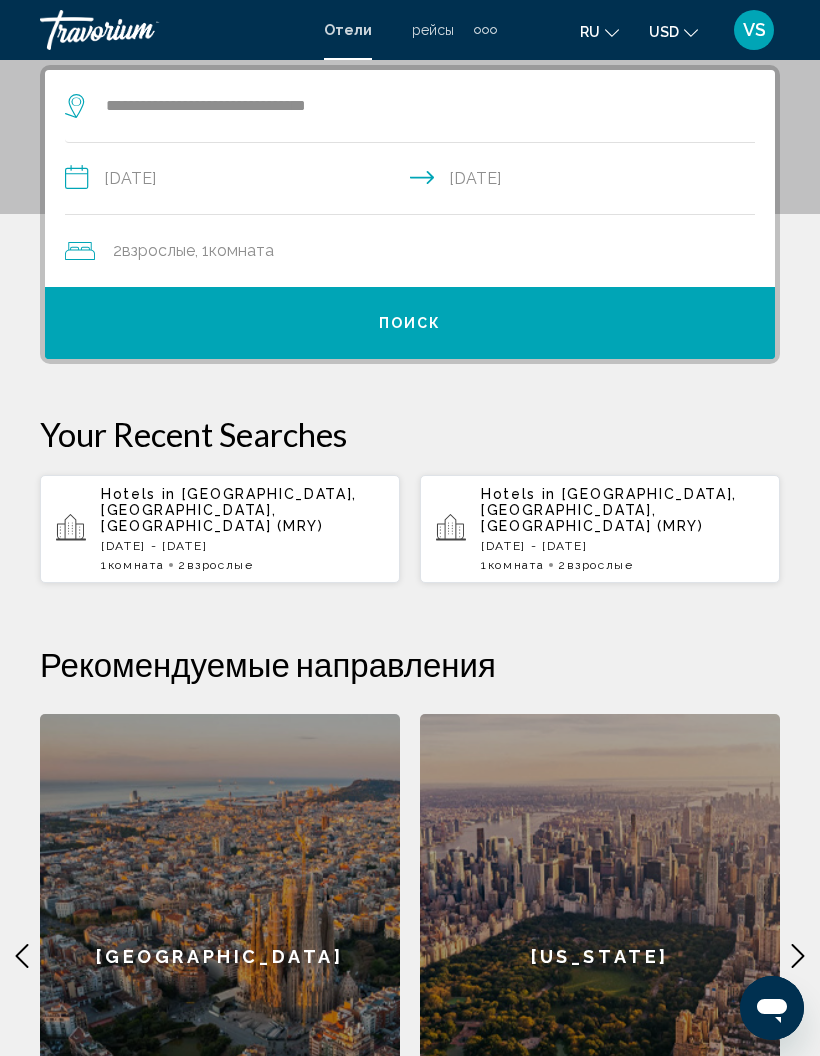 click on "Поиск" at bounding box center (410, 323) 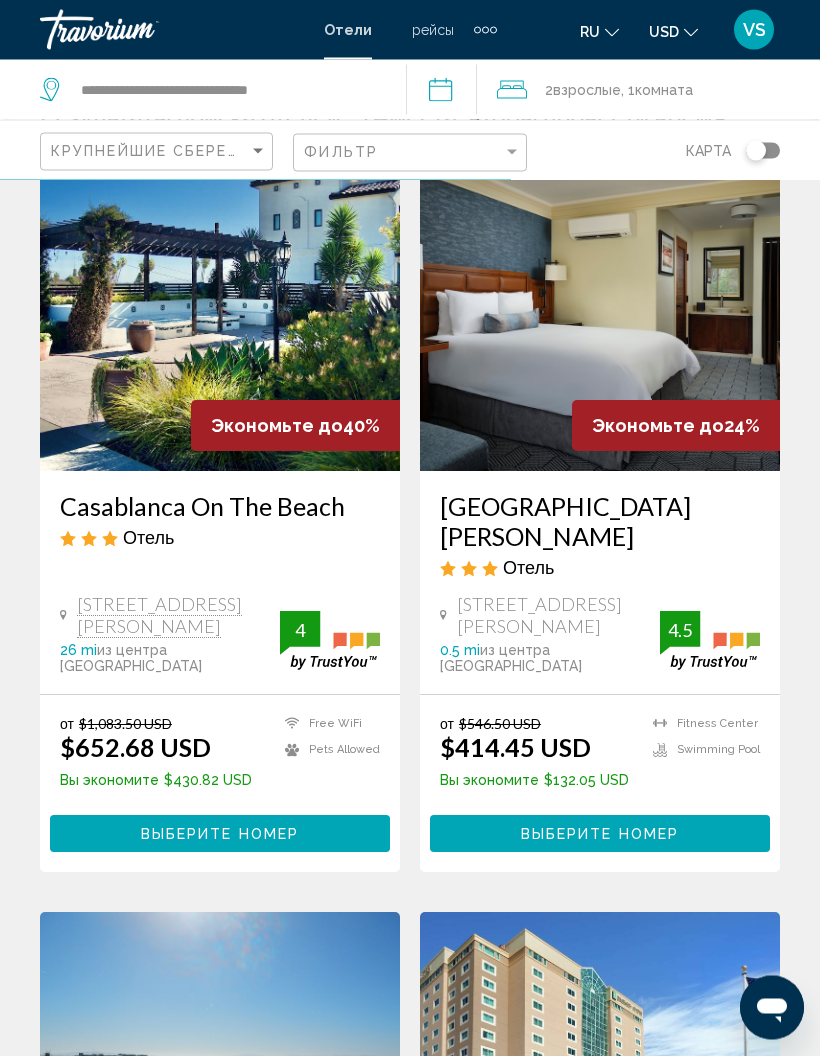 scroll, scrollTop: 0, scrollLeft: 0, axis: both 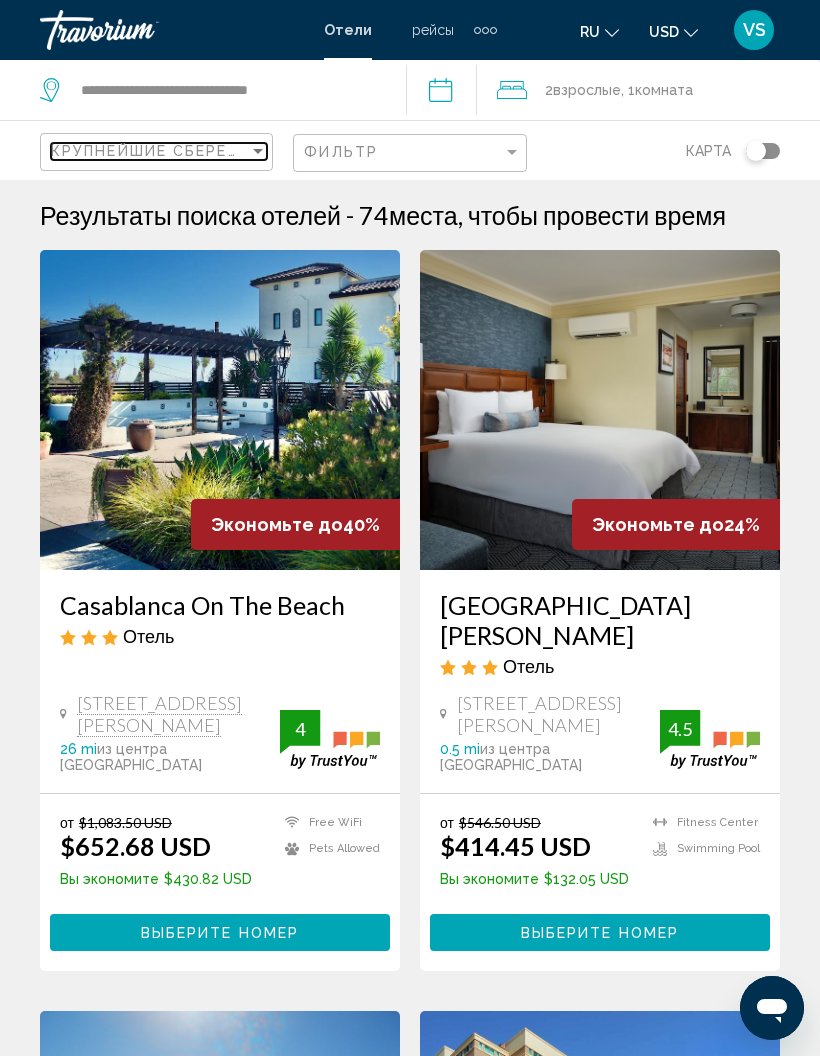 click on "Крупнейшие сбережения" at bounding box center (170, 151) 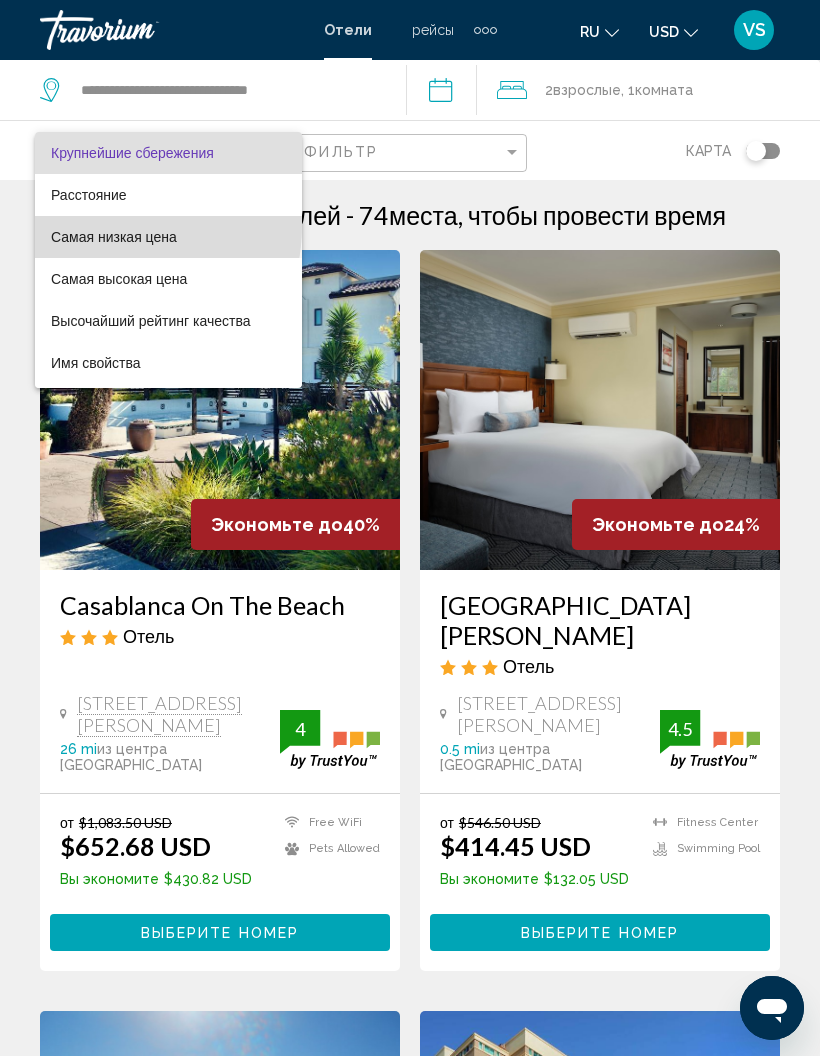 click on "Самая низкая цена" at bounding box center [168, 237] 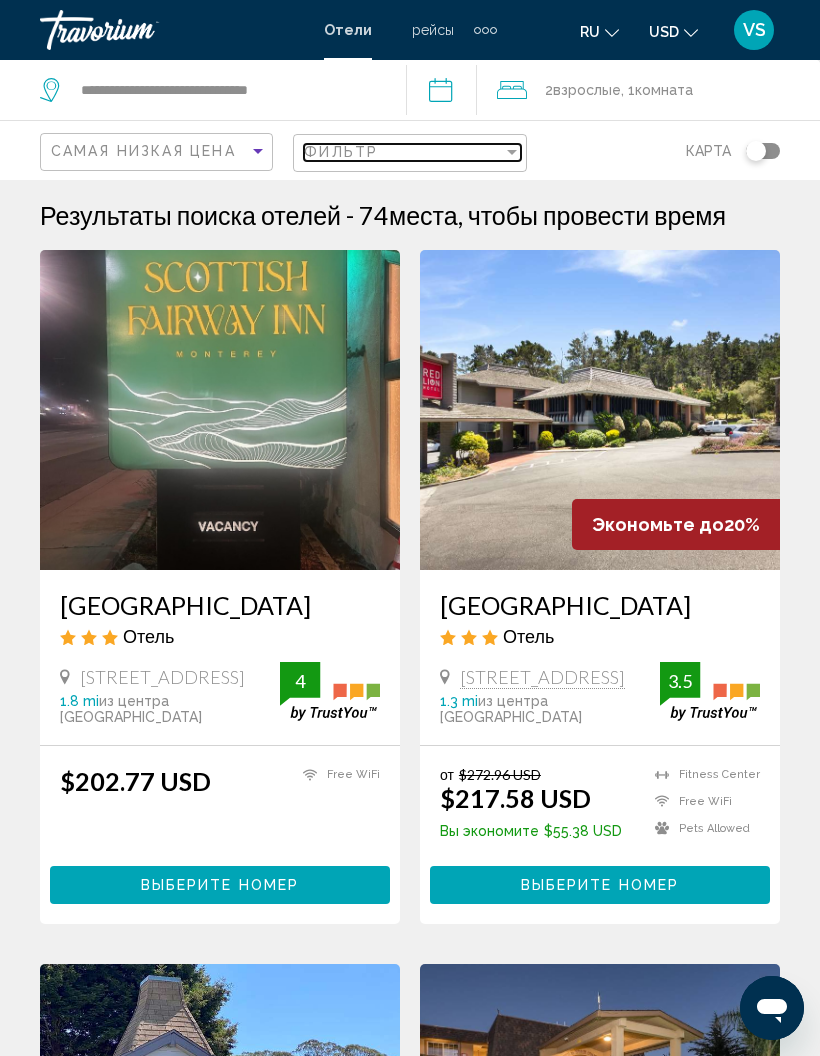 click on "Фильтр" at bounding box center [341, 152] 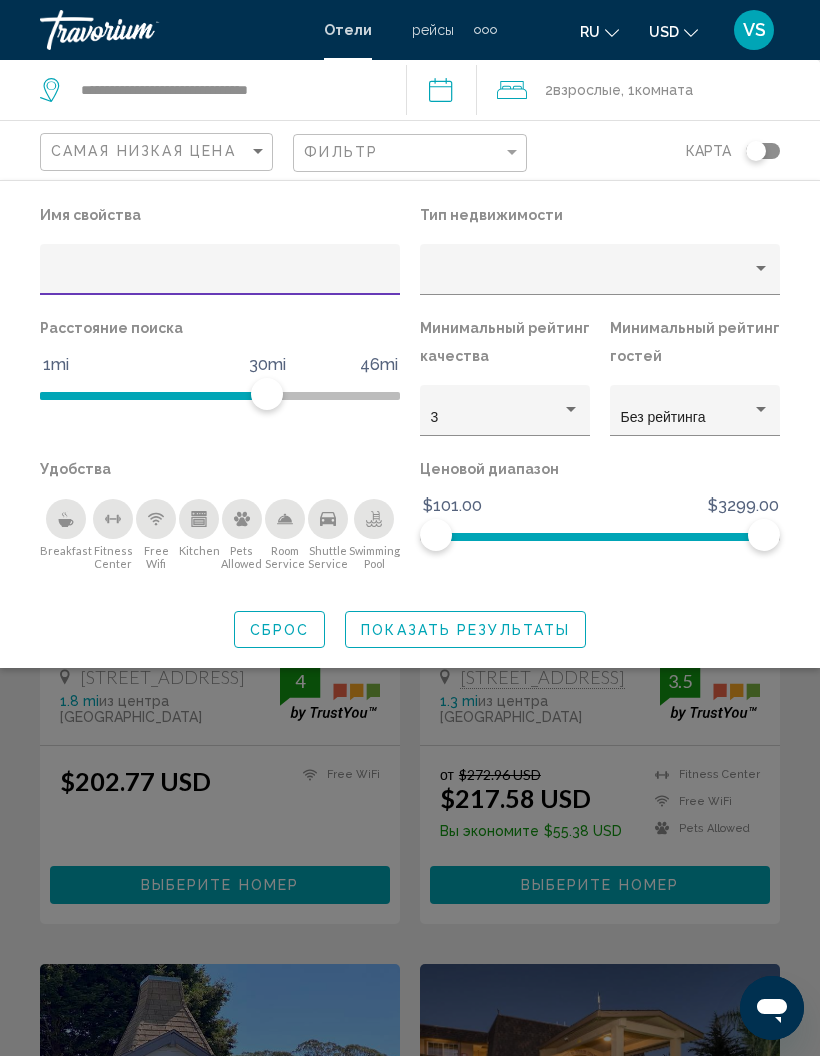 click 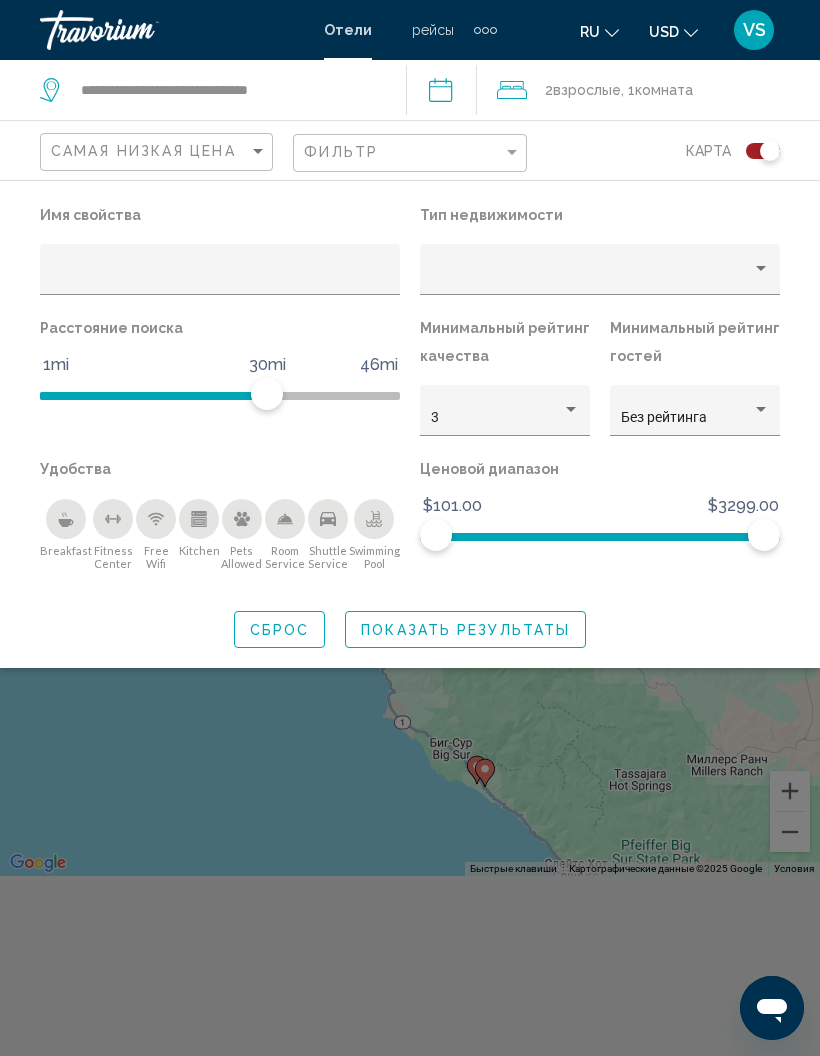 click 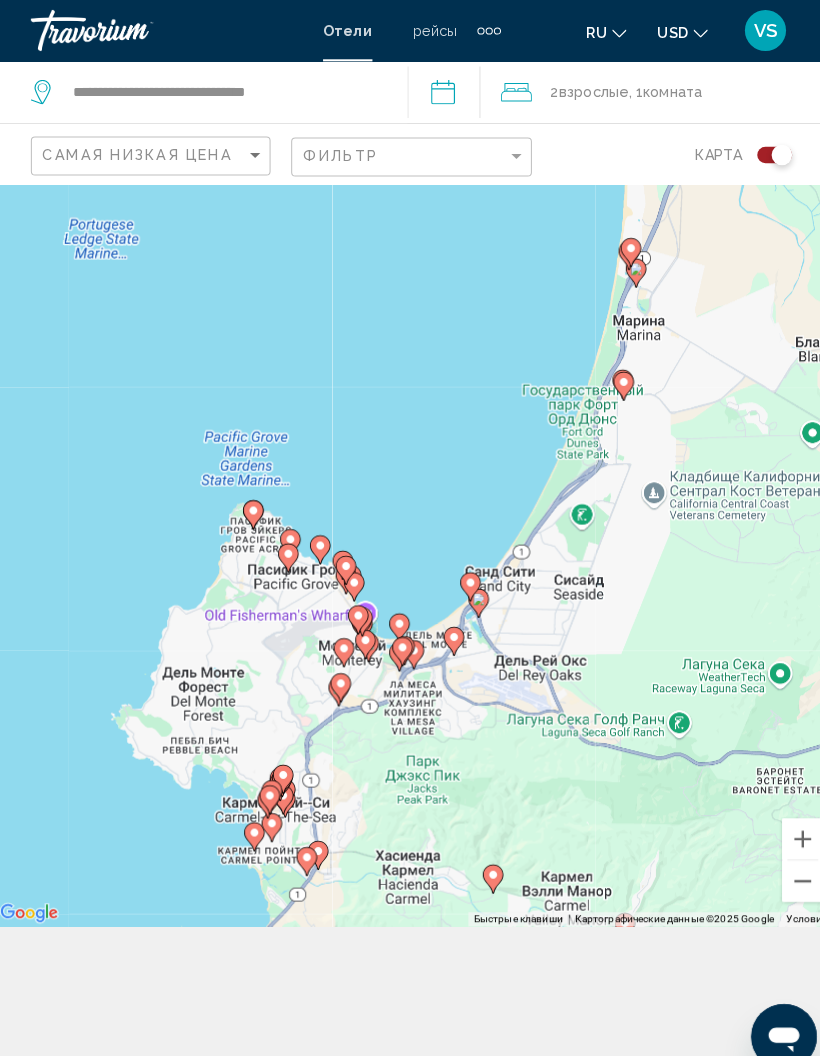 scroll, scrollTop: 181, scrollLeft: 0, axis: vertical 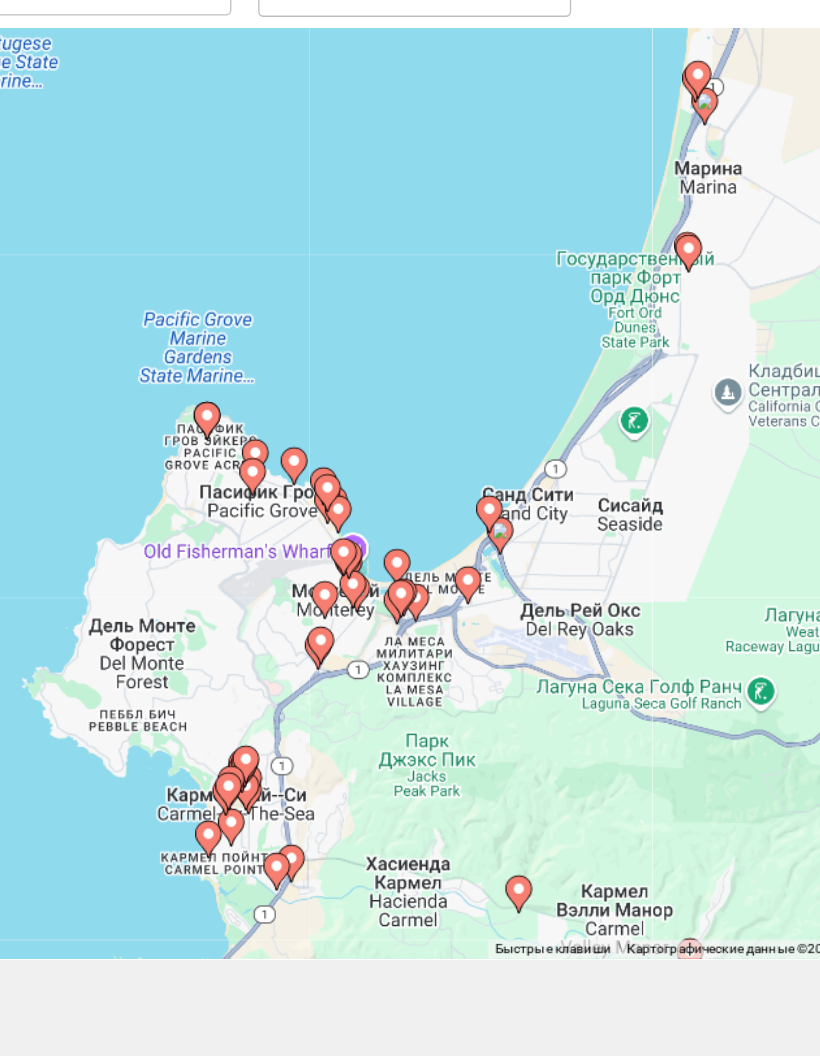 click 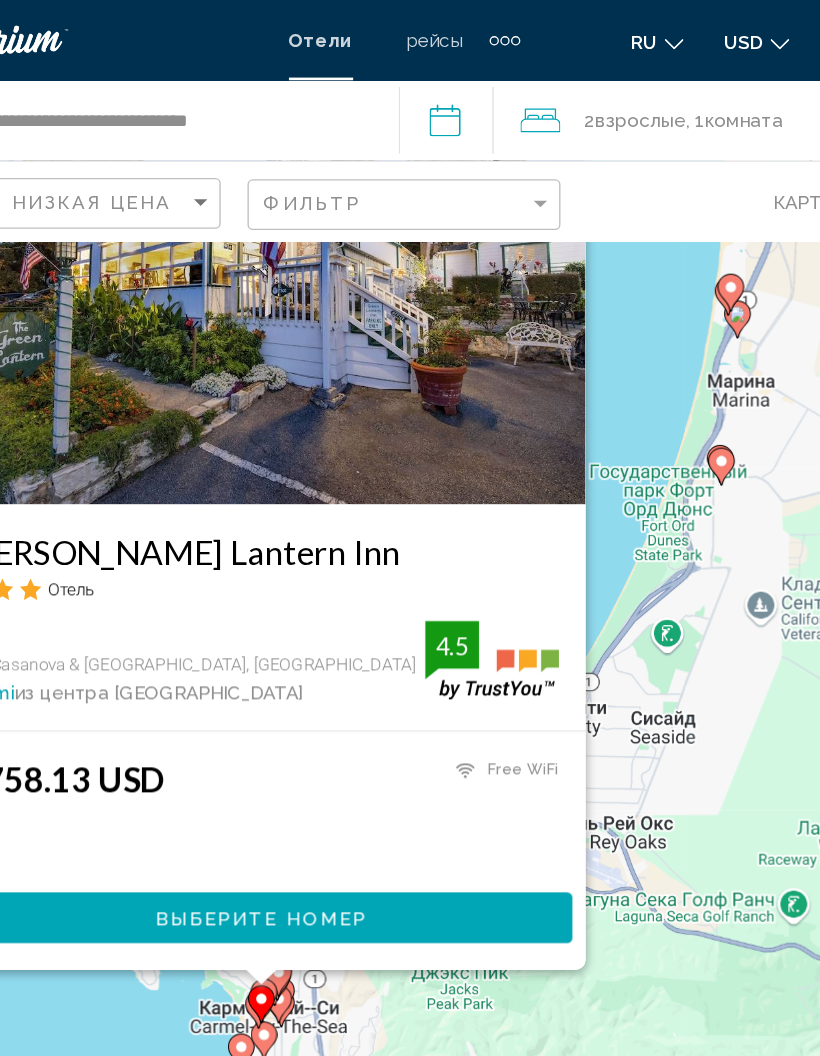 scroll, scrollTop: 180, scrollLeft: 0, axis: vertical 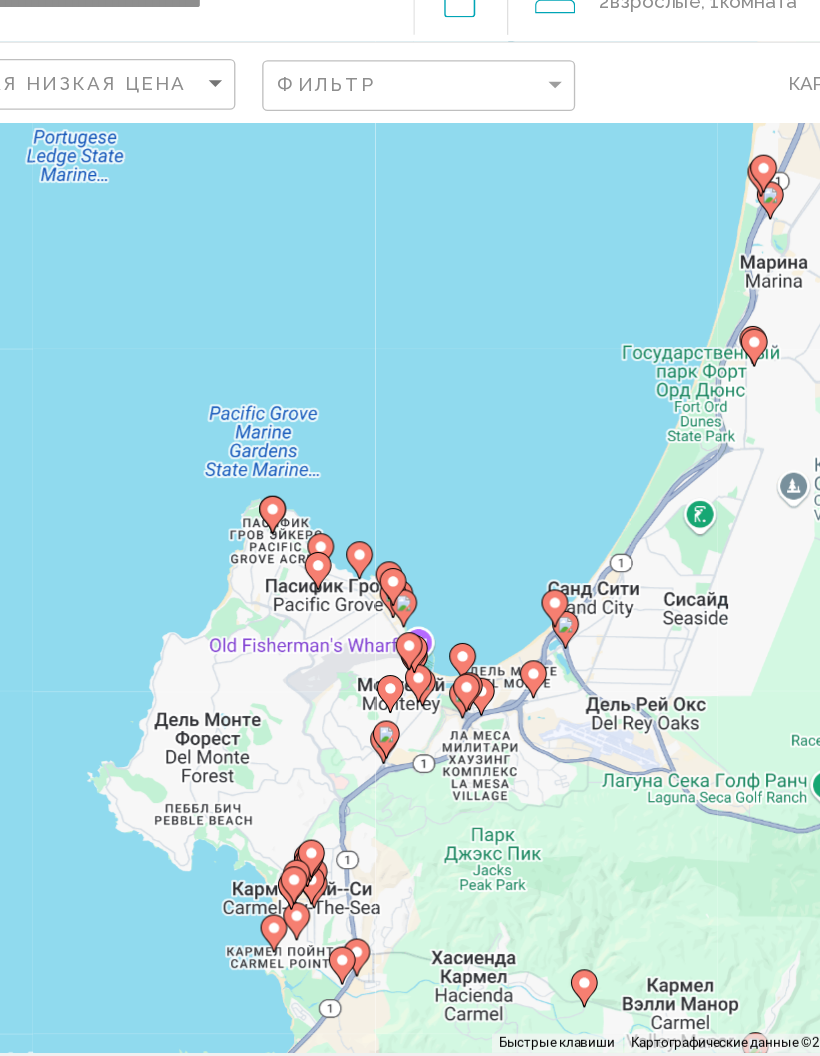 click on "Для навигации используйте клавиши со стрелками. Чтобы активировать перетаскивание с помощью клавиатуры, нажмите Alt + Ввод. После этого перемещайте маркер, используя клавиши со стрелками. Чтобы завершить перетаскивание, нажмите клавишу Ввод. Чтобы отменить действие, нажмите клавишу Esc." at bounding box center [410, 438] 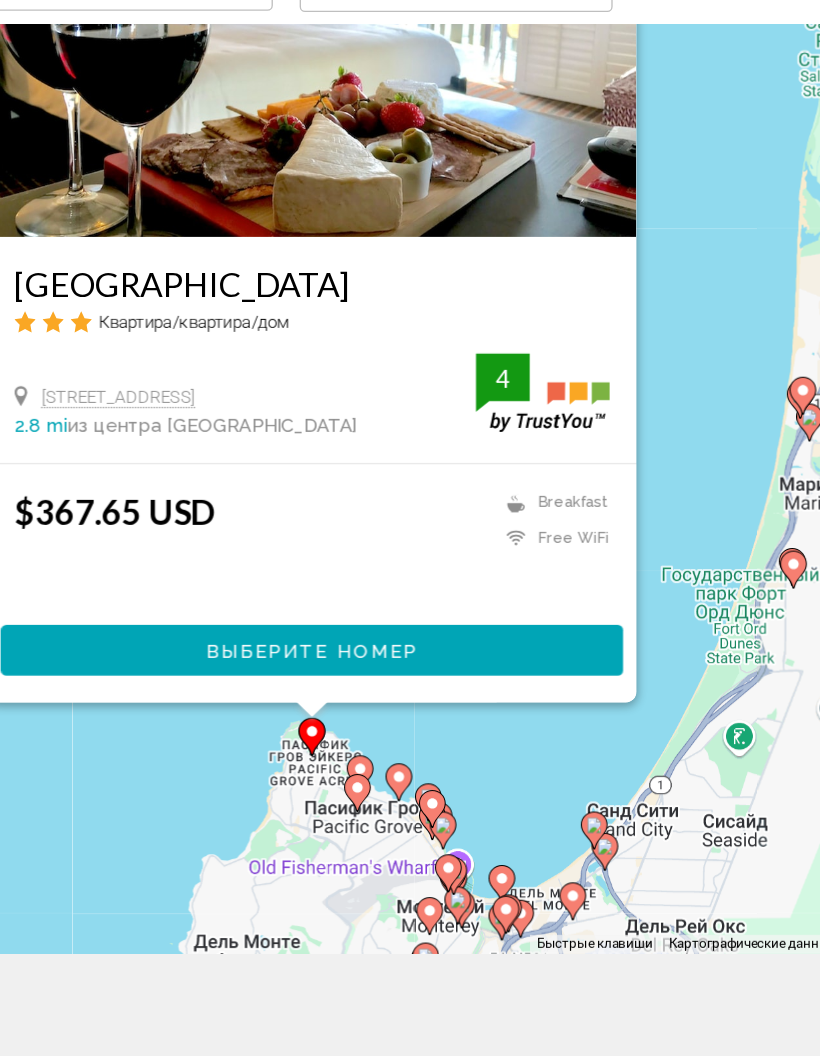 scroll, scrollTop: 180, scrollLeft: 0, axis: vertical 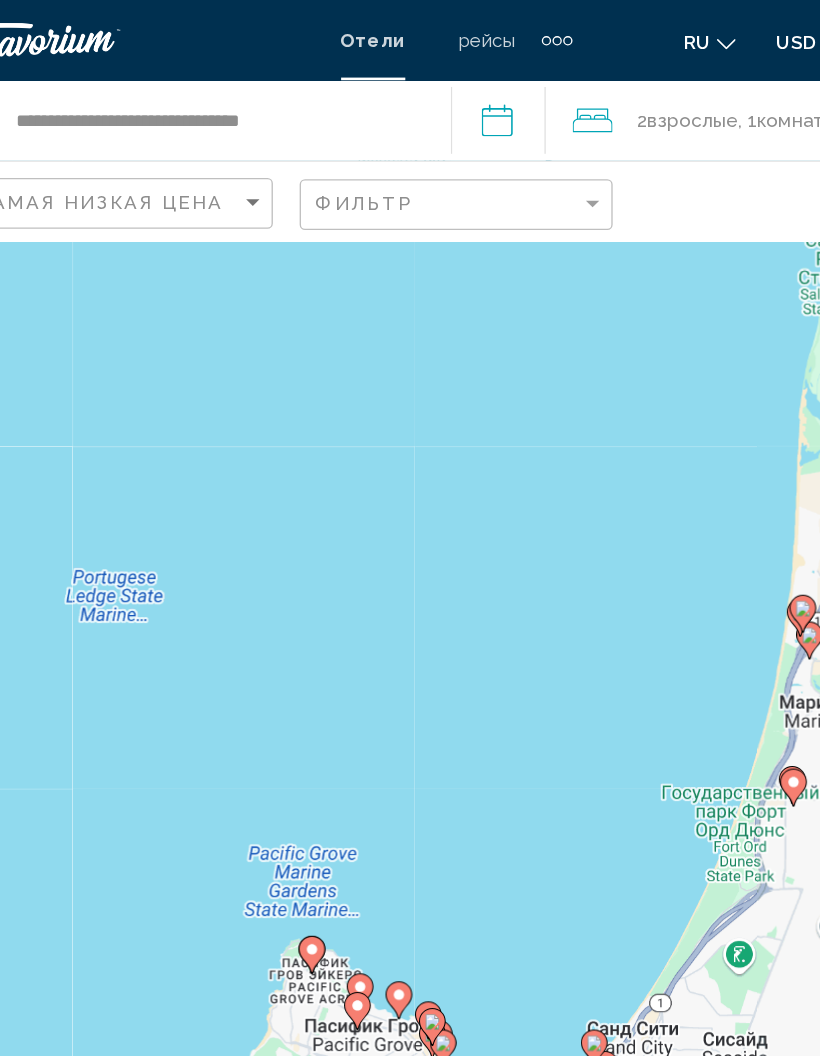 click on "Для навигации используйте клавиши со стрелками. Чтобы активировать перетаскивание с помощью клавиатуры, нажмите Alt + Ввод. После этого перемещайте маркер, используя клавиши со стрелками. Чтобы завершить перетаскивание, нажмите клавишу Ввод. Чтобы отменить действие, нажмите клавишу Esc." at bounding box center (410, 438) 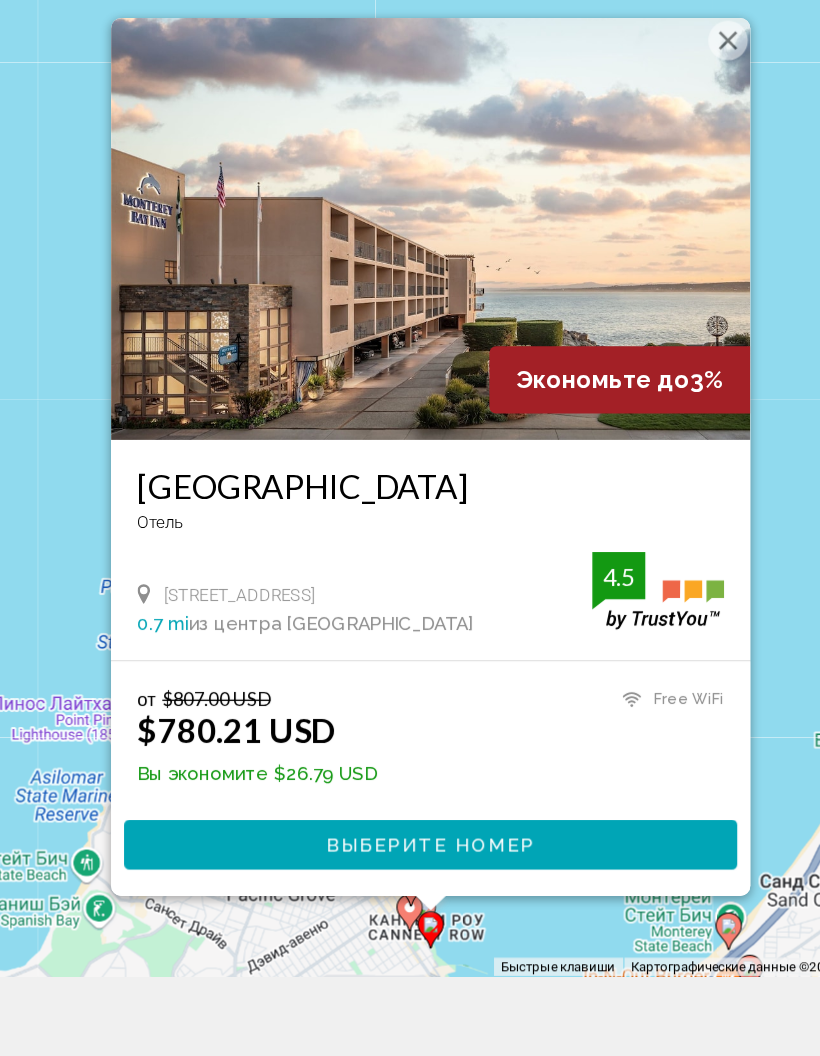 scroll, scrollTop: 85, scrollLeft: 0, axis: vertical 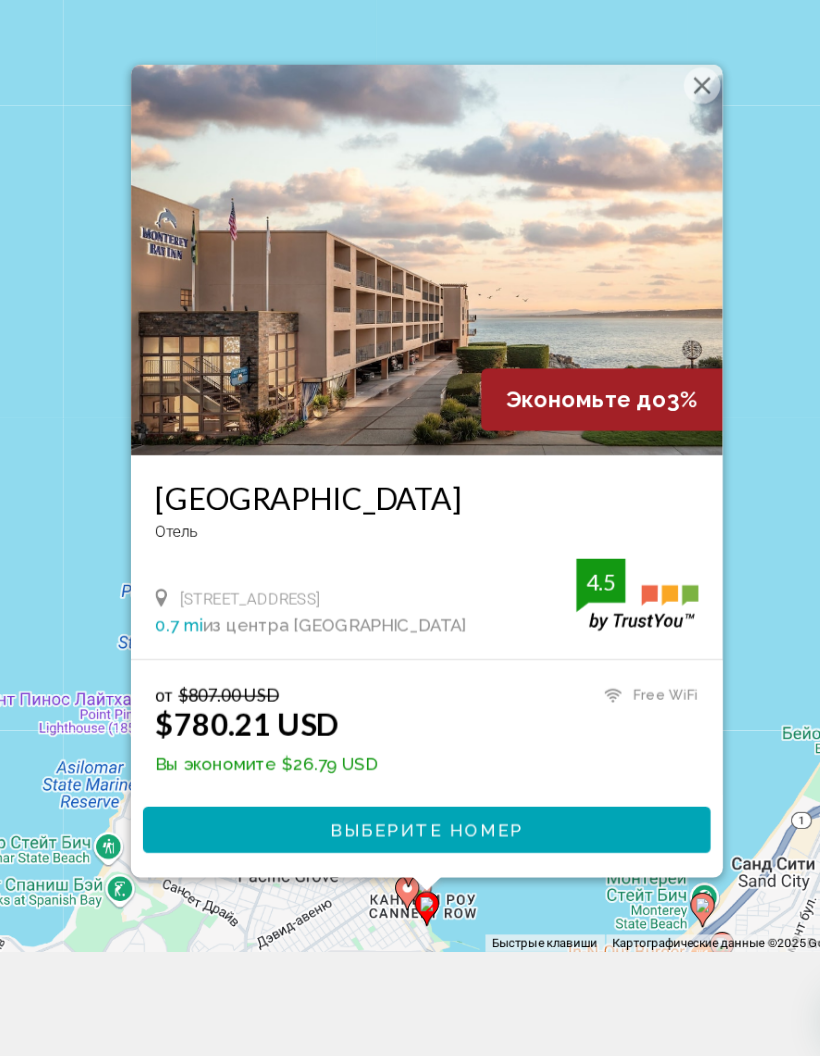 click at bounding box center [643, 261] 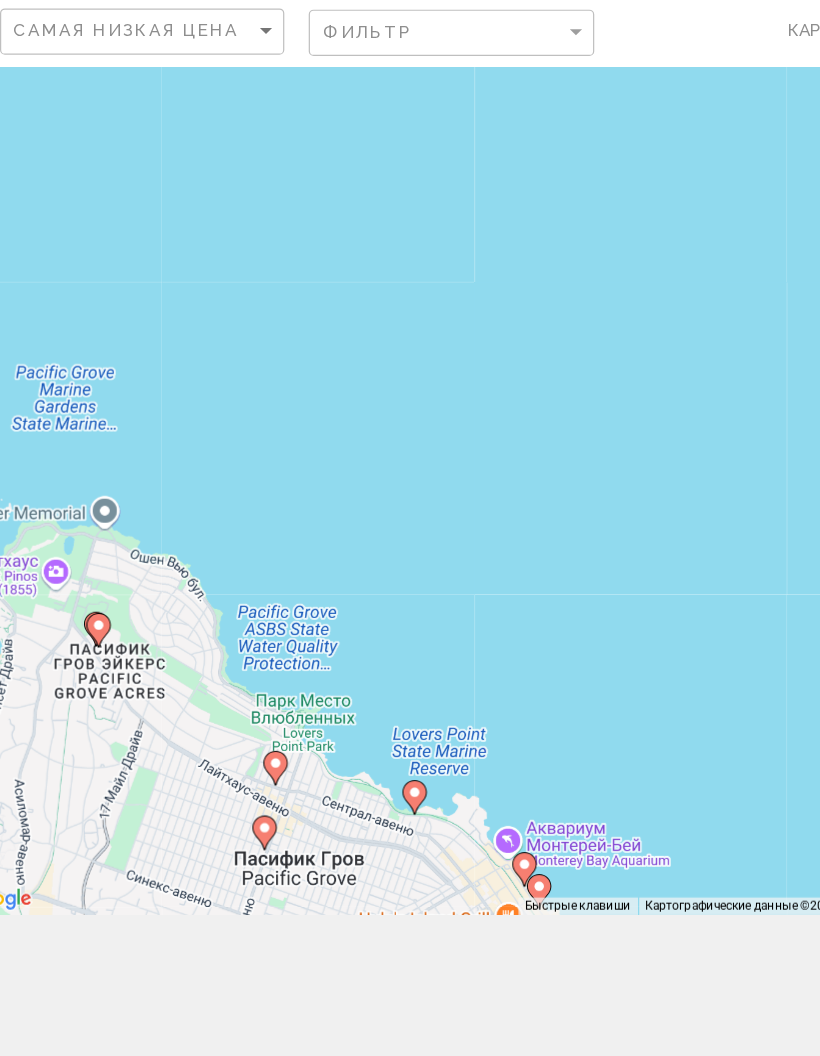 scroll, scrollTop: 250, scrollLeft: 0, axis: vertical 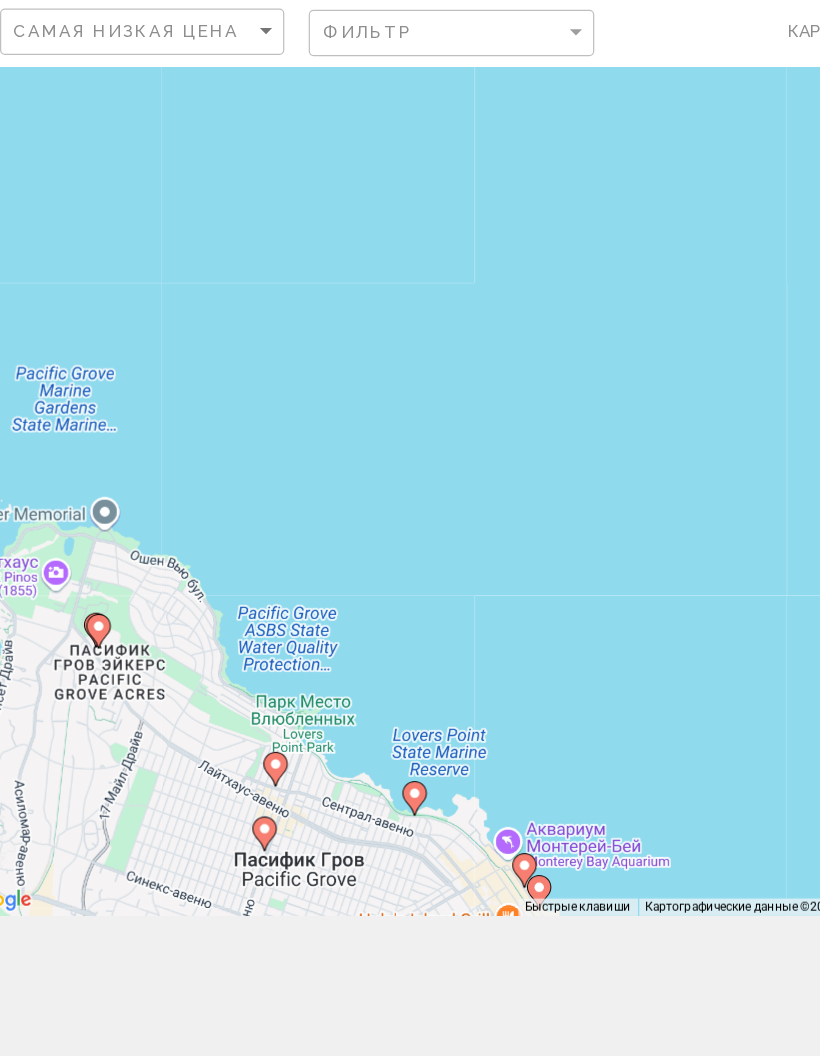 click on "Для навигации используйте клавиши со стрелками. Чтобы активировать перетаскивание с помощью клавиатуры, нажмите Alt + Ввод. После этого перемещайте маркер, используя клавиши со стрелками. Чтобы завершить перетаскивание, нажмите клавишу Ввод. Чтобы отменить действие, нажмите клавишу Esc." at bounding box center (410, 438) 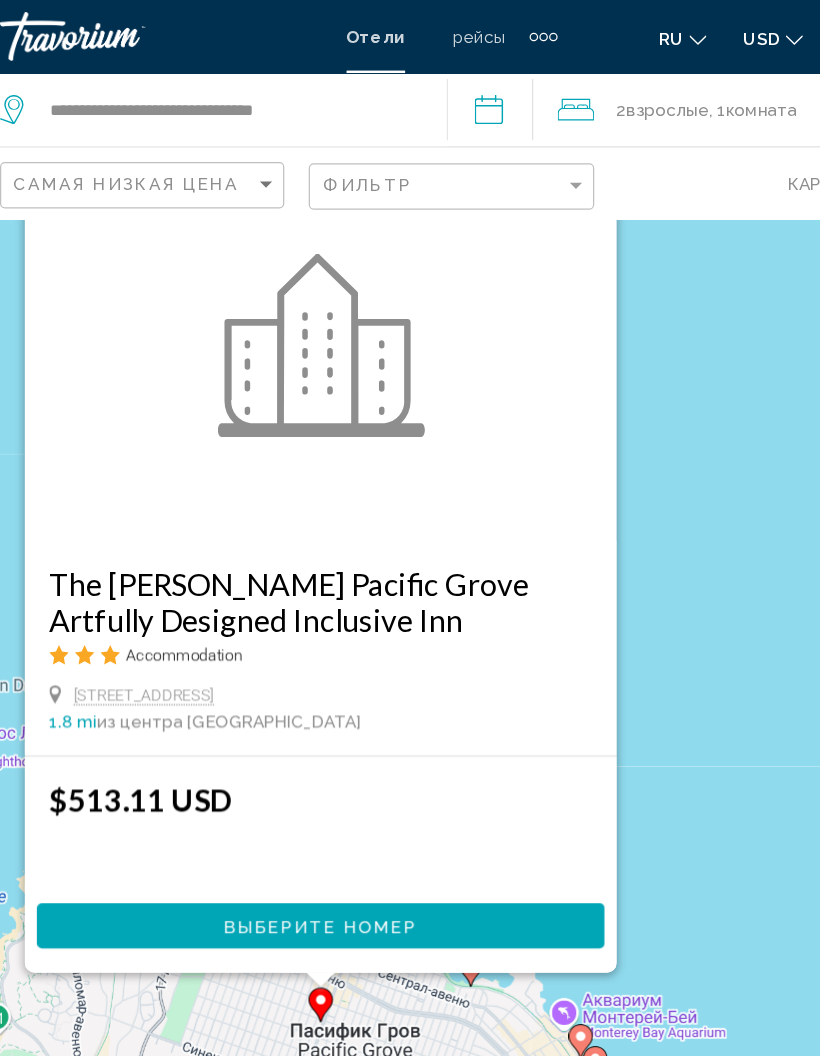 scroll, scrollTop: 158, scrollLeft: 0, axis: vertical 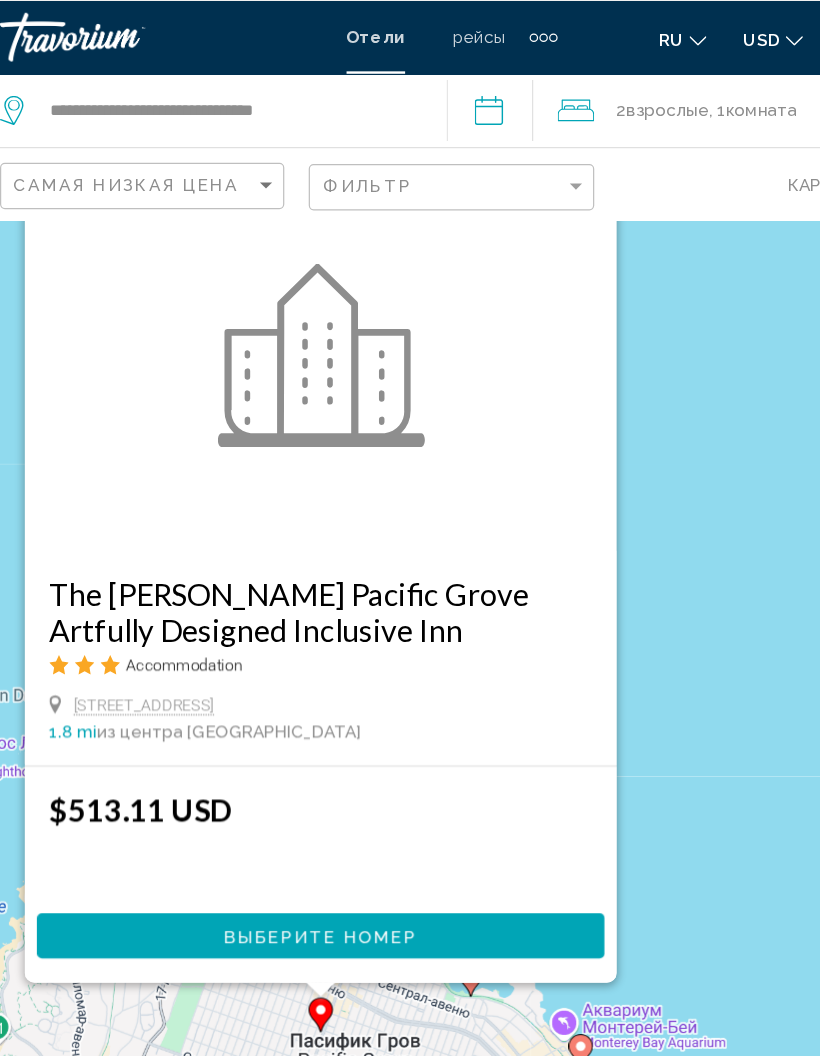 click at bounding box center (303, 291) 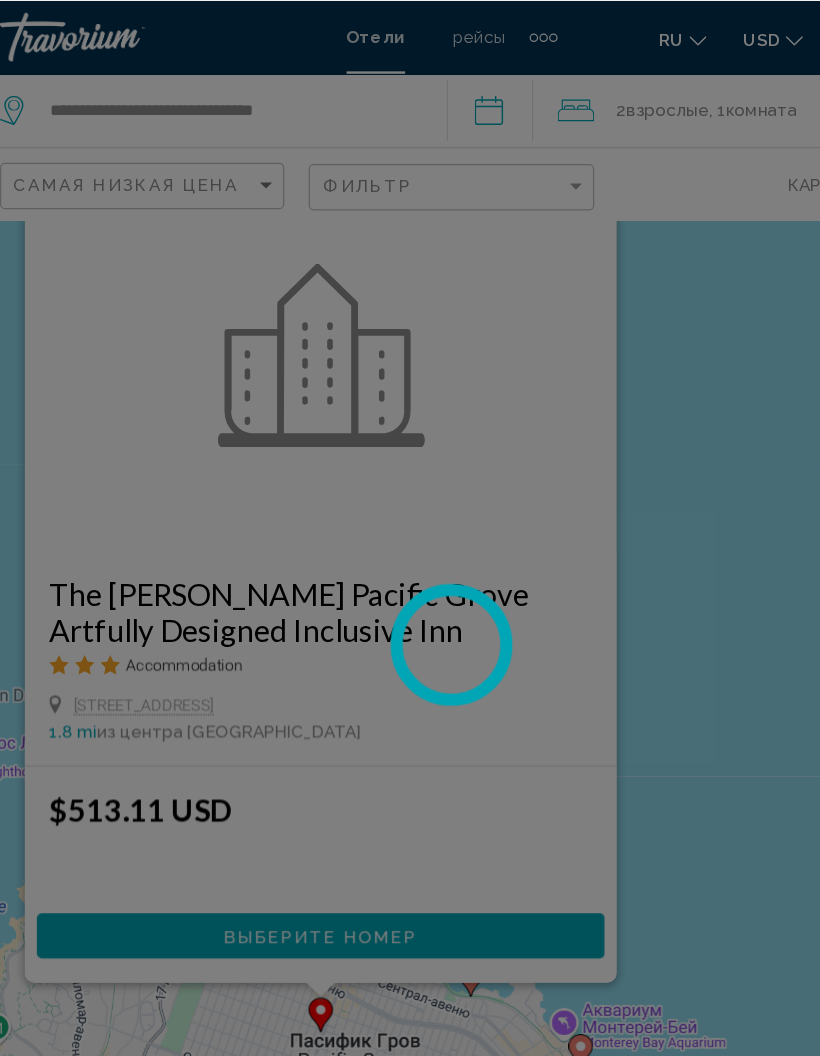 scroll, scrollTop: 158, scrollLeft: 0, axis: vertical 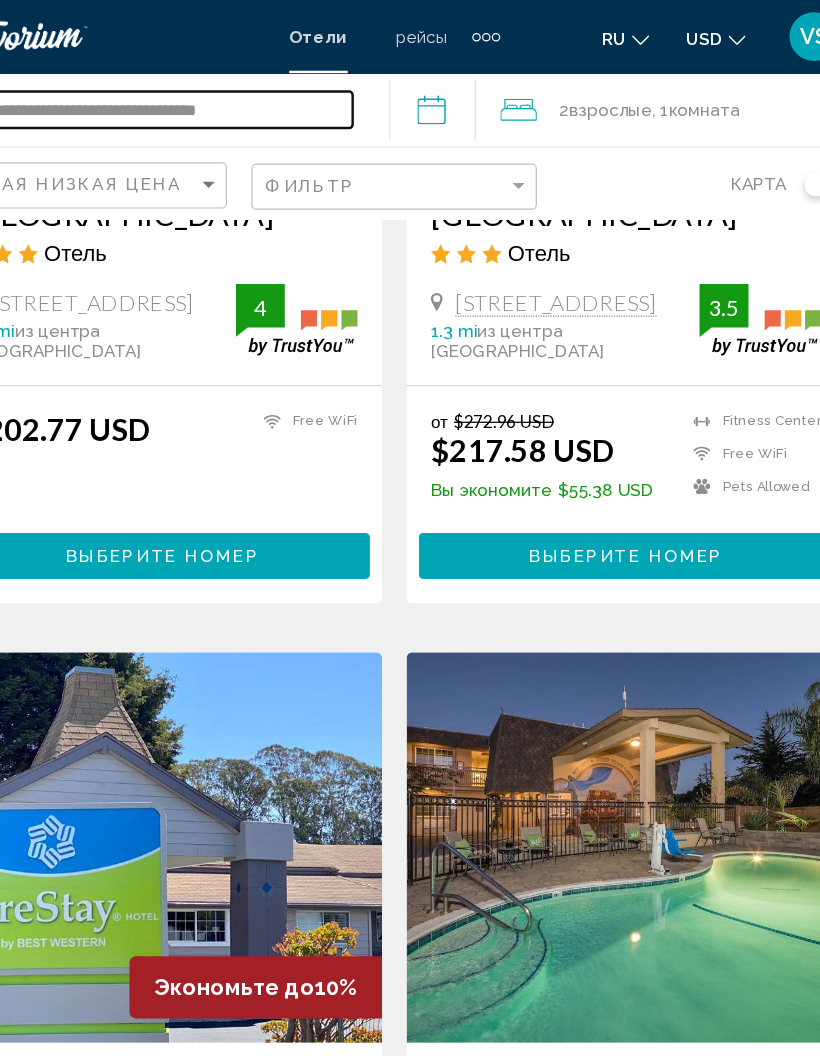 click on "**********" at bounding box center (227, 90) 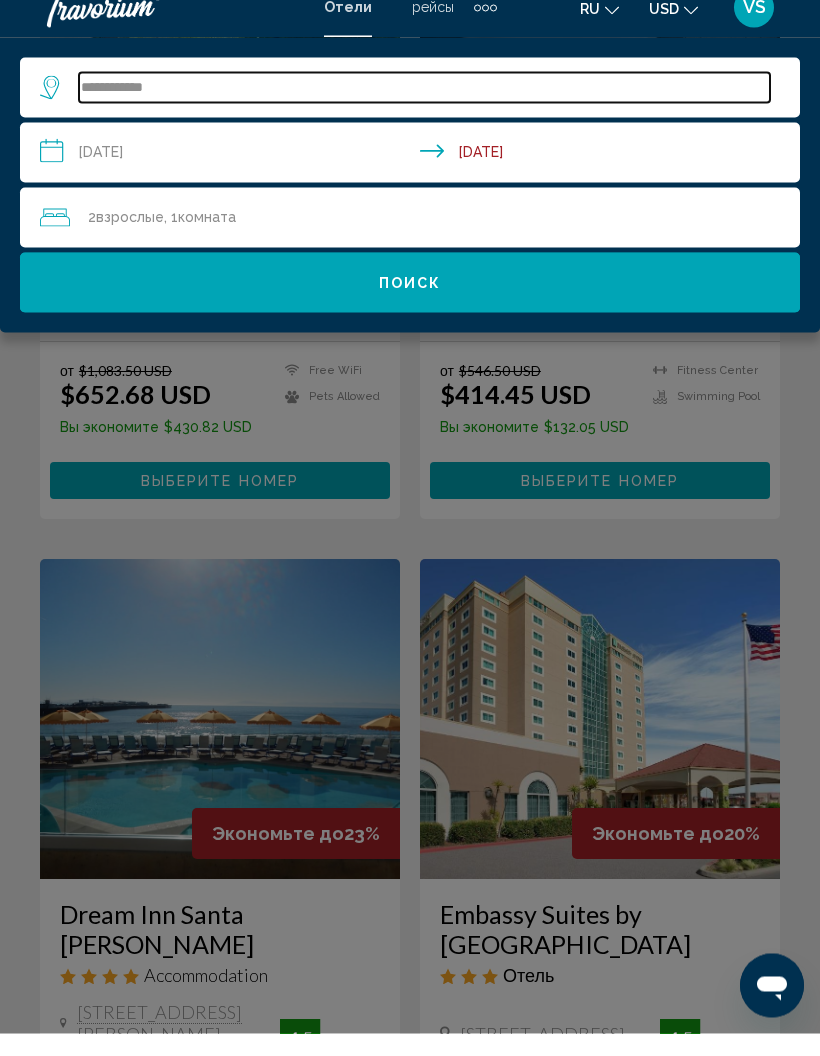 type on "*********" 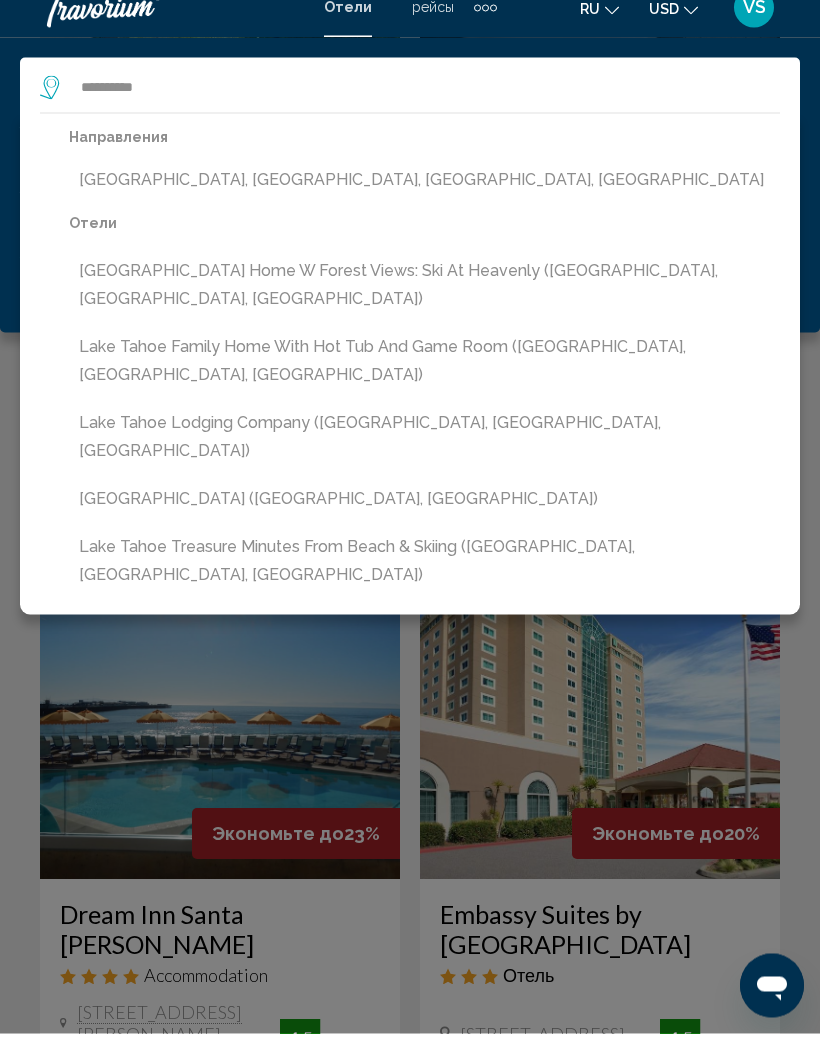 click on "[GEOGRAPHIC_DATA], [GEOGRAPHIC_DATA], [GEOGRAPHIC_DATA], [GEOGRAPHIC_DATA]" at bounding box center [424, 203] 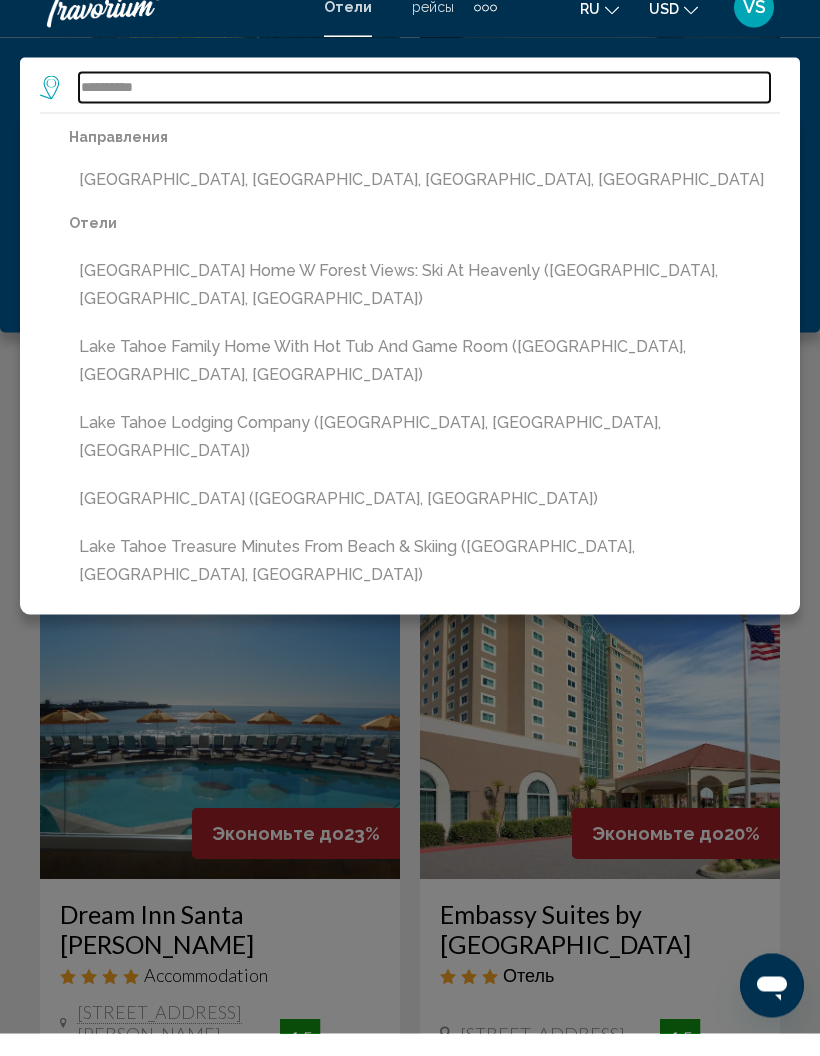 type on "**********" 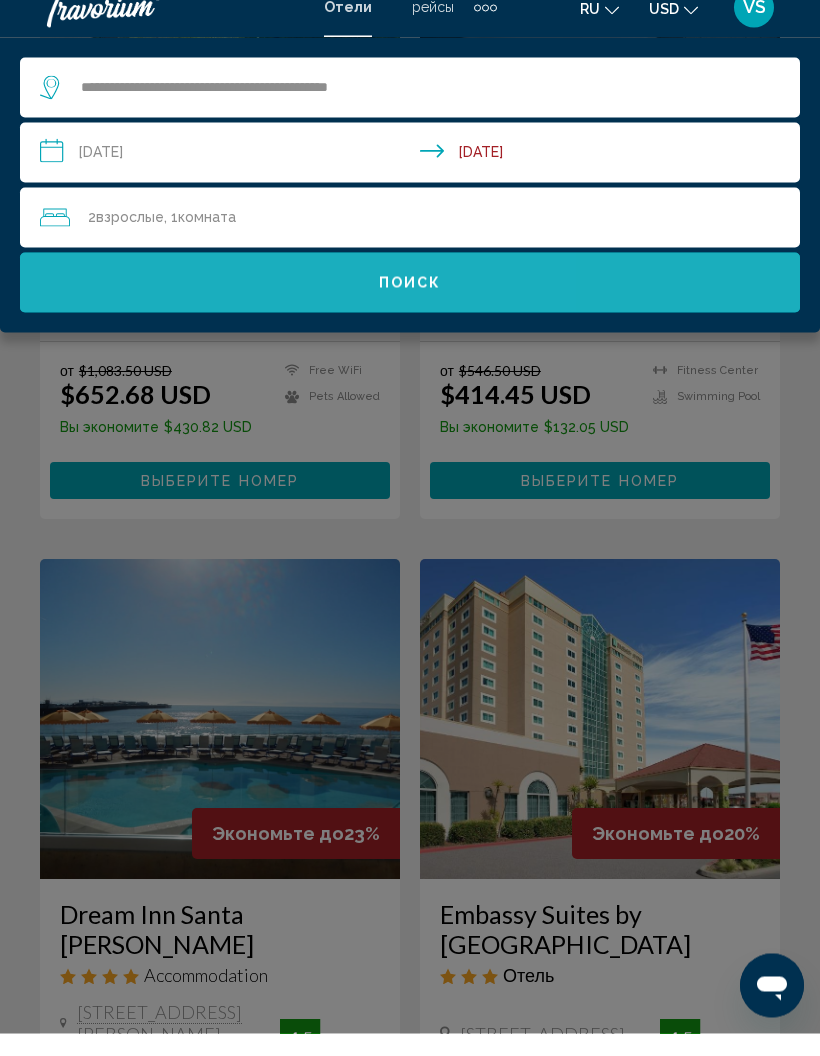 click on "Поиск" 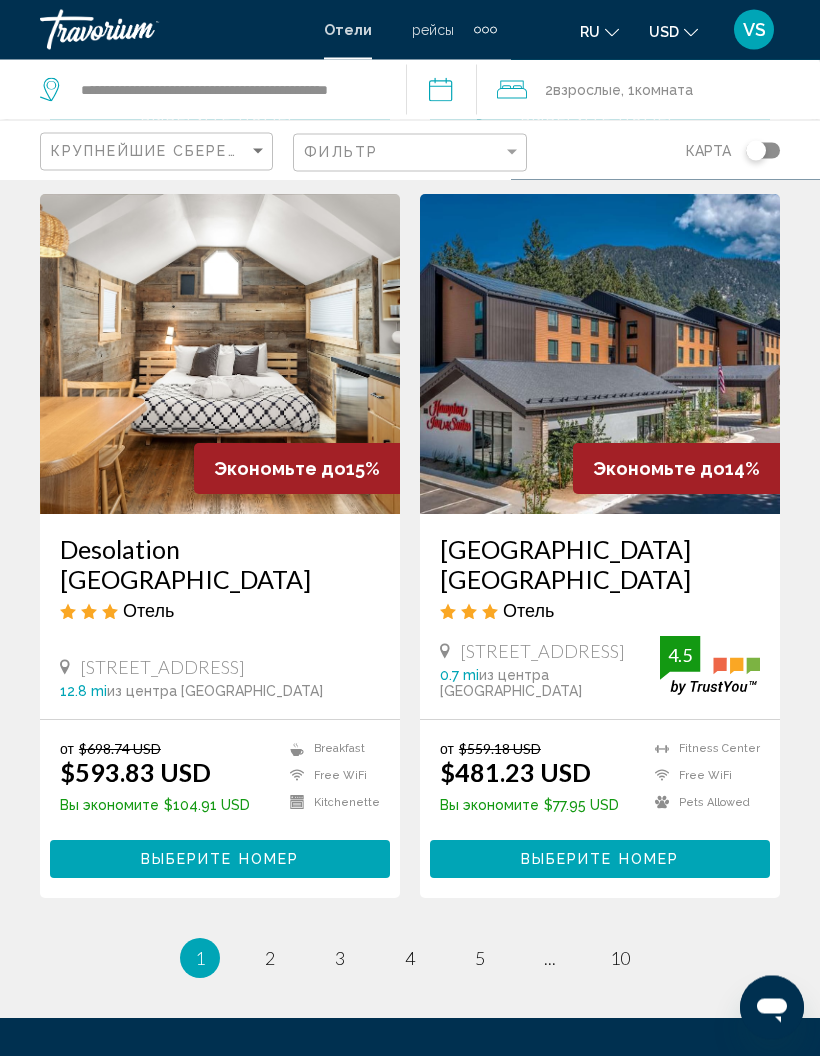 scroll, scrollTop: 3817, scrollLeft: 0, axis: vertical 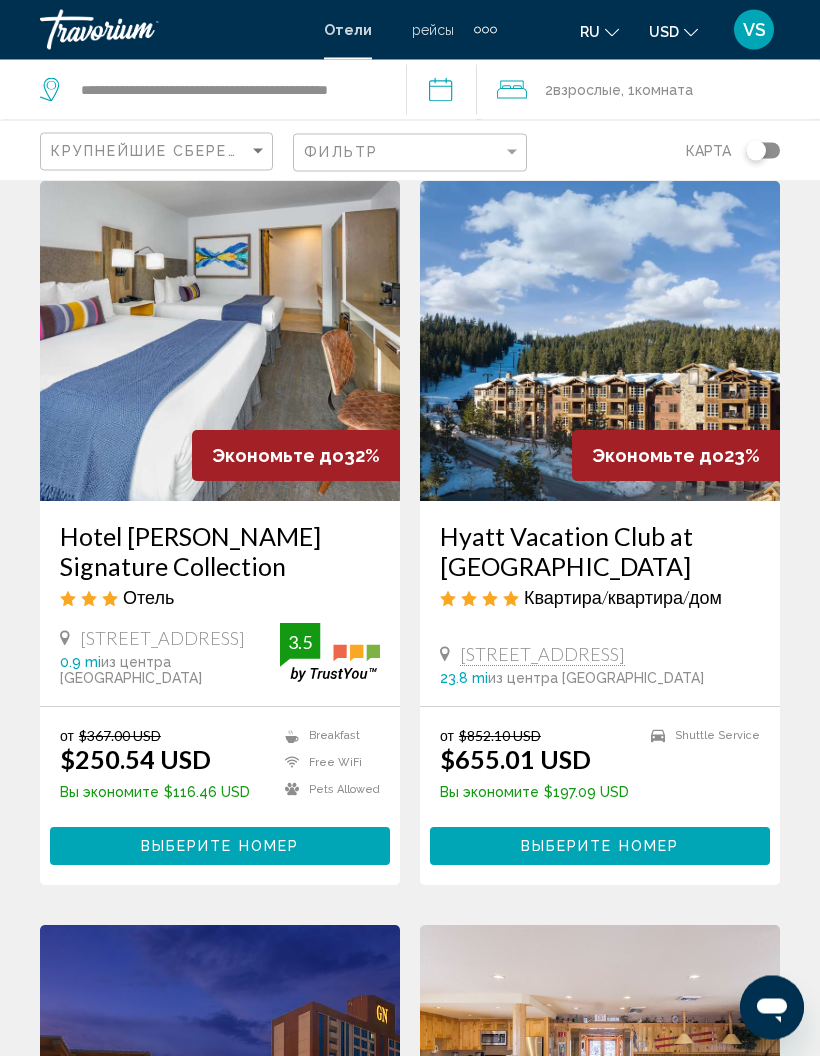 click on "Взрослые" 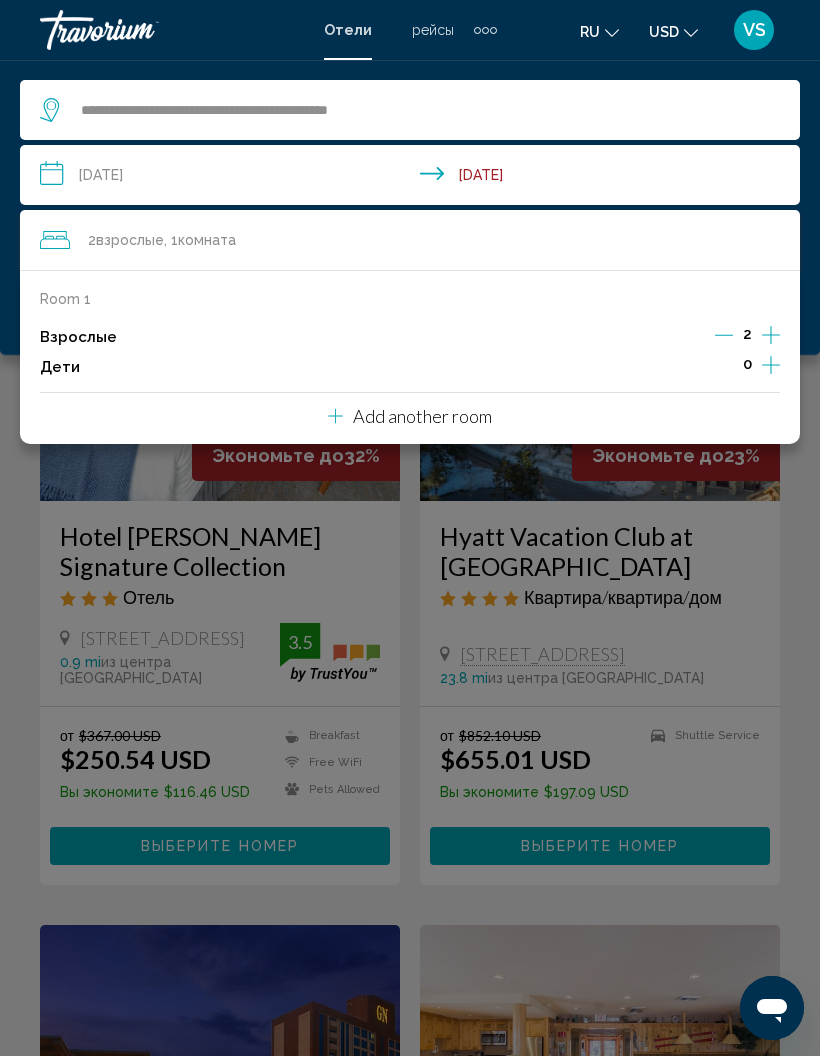 click on "2  Взрослый Взрослые , 1  Комната номера" 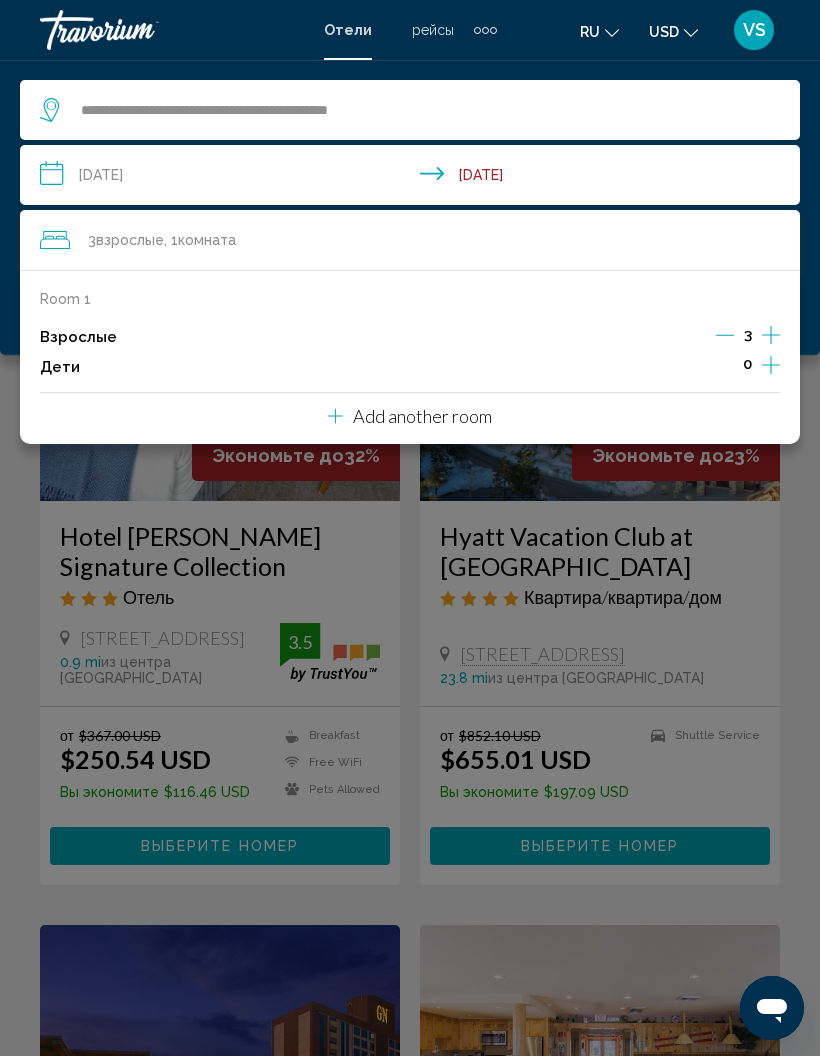 click 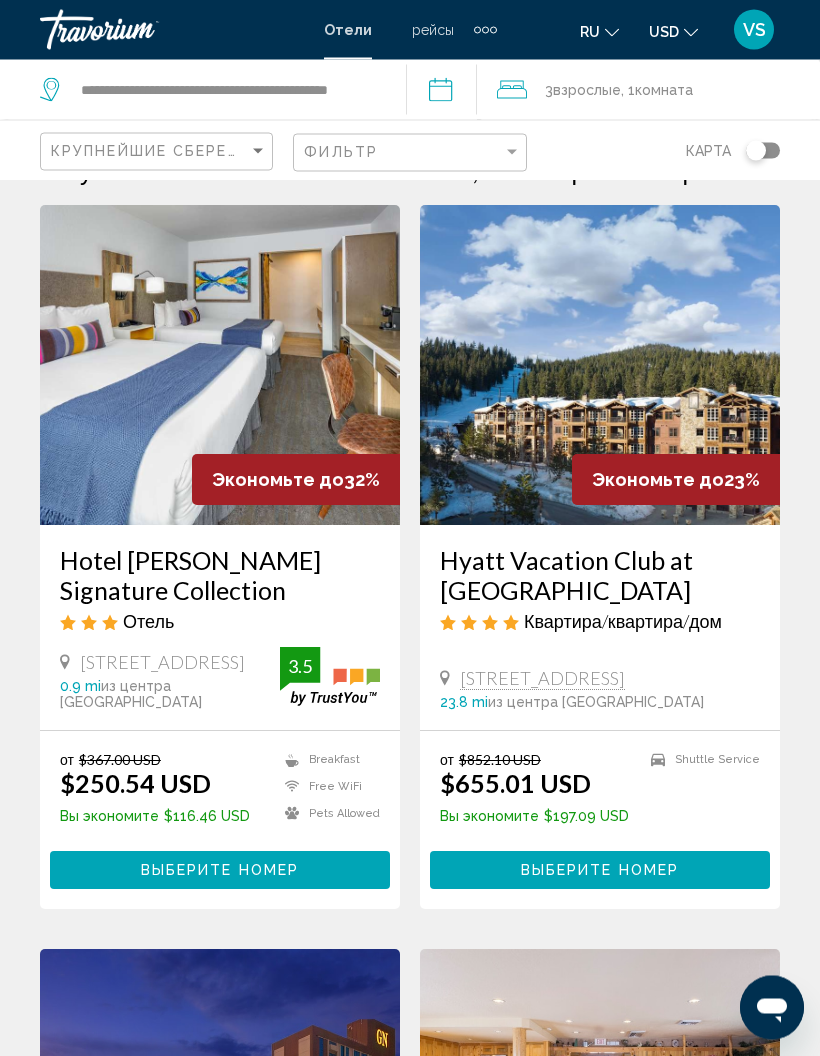 scroll, scrollTop: 0, scrollLeft: 0, axis: both 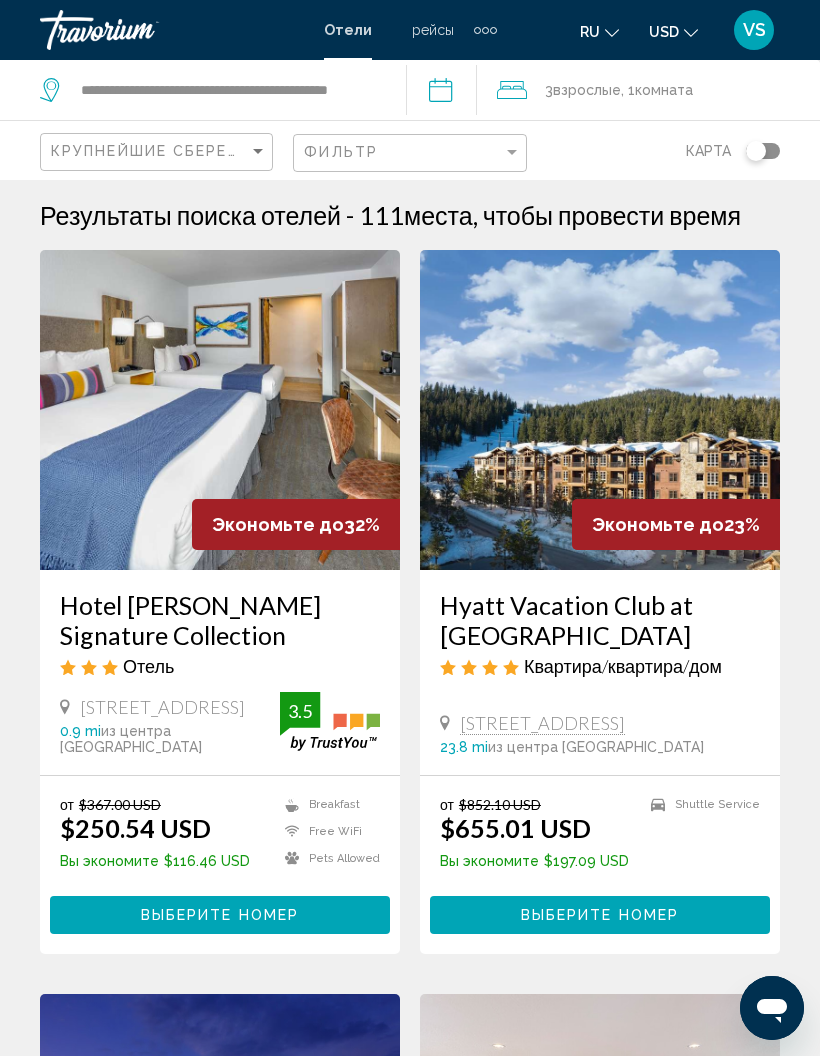 click at bounding box center [220, 410] 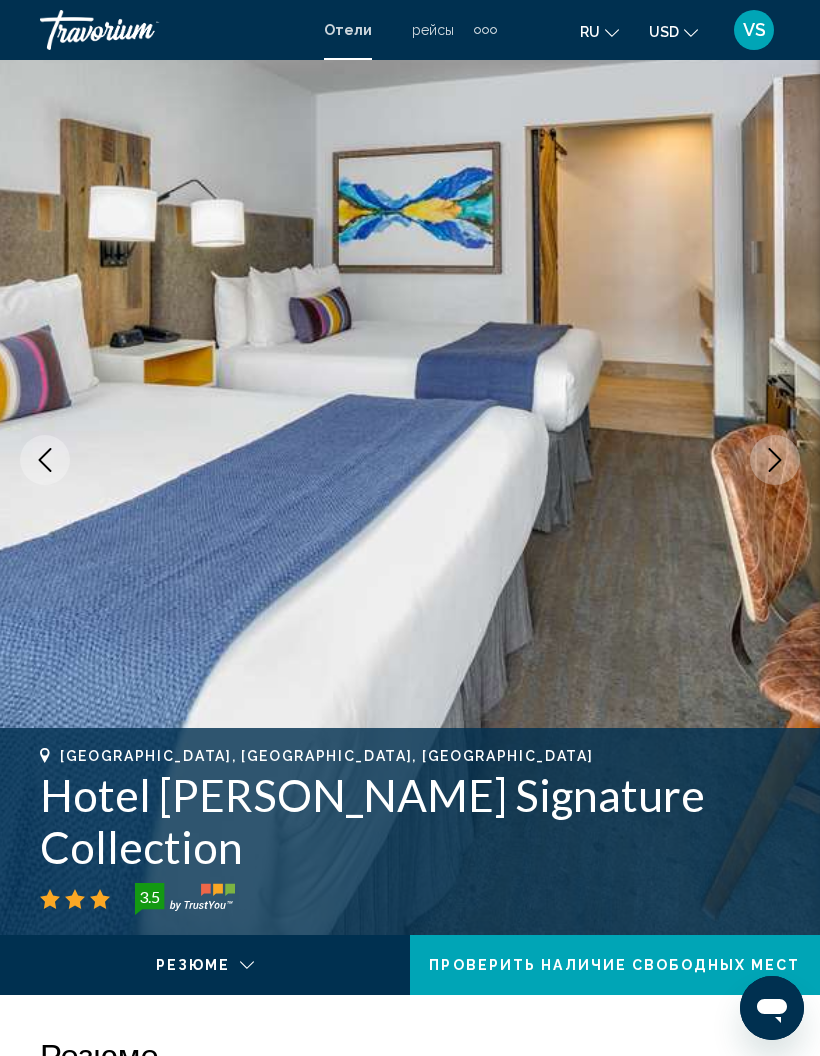 scroll, scrollTop: 72, scrollLeft: 0, axis: vertical 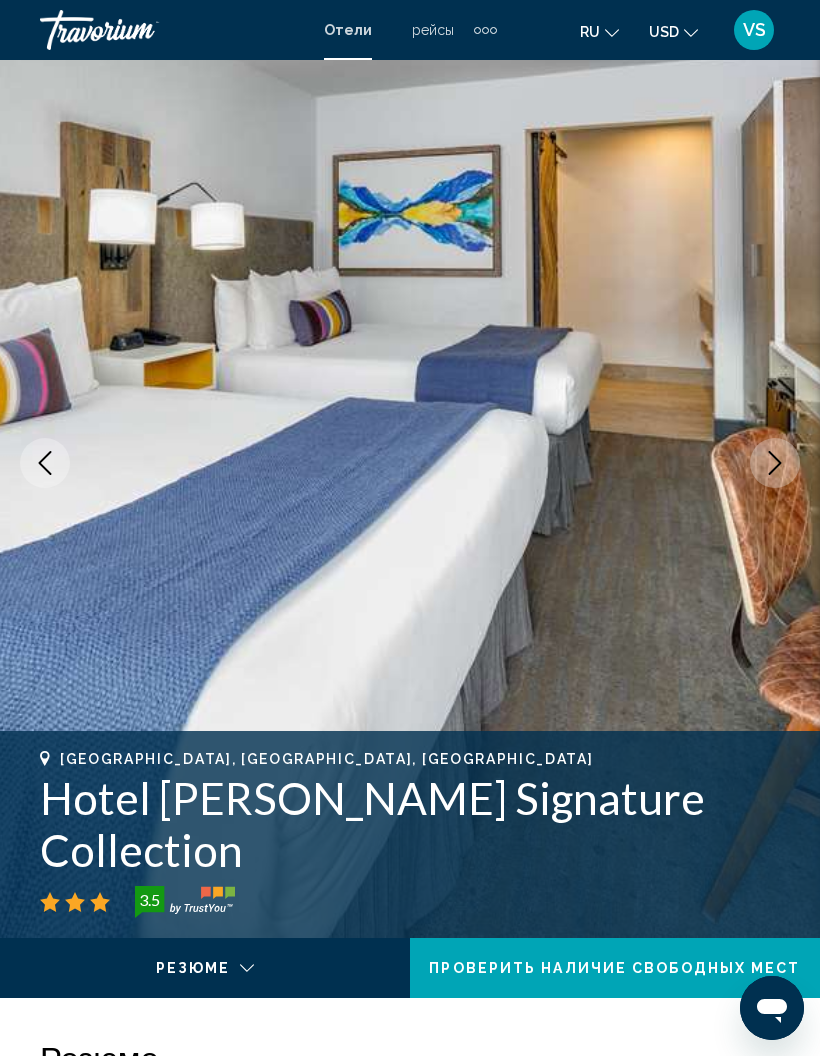 click at bounding box center (775, 463) 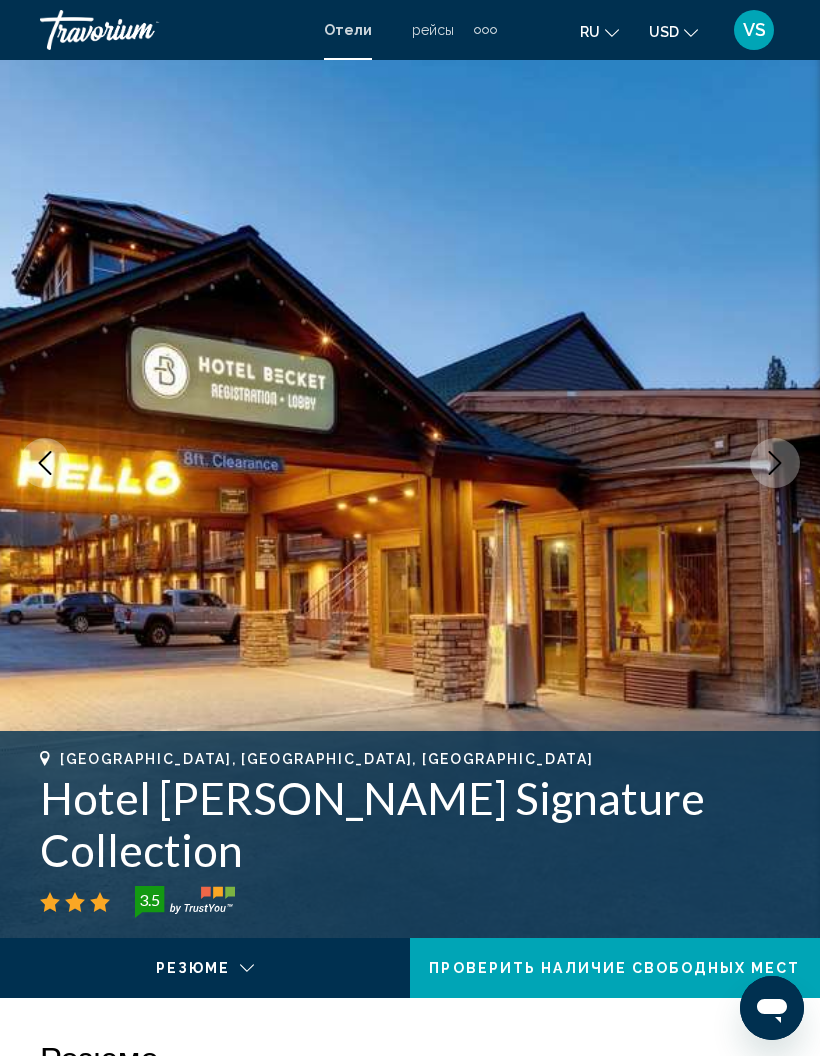 click 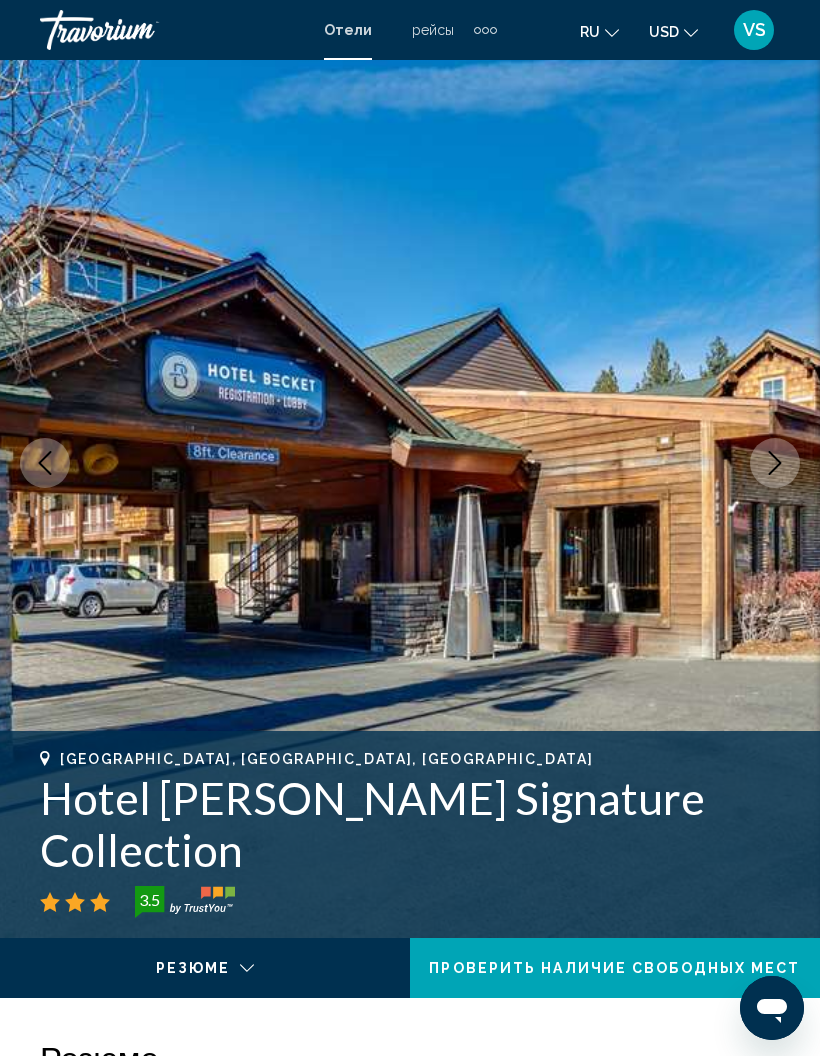 click 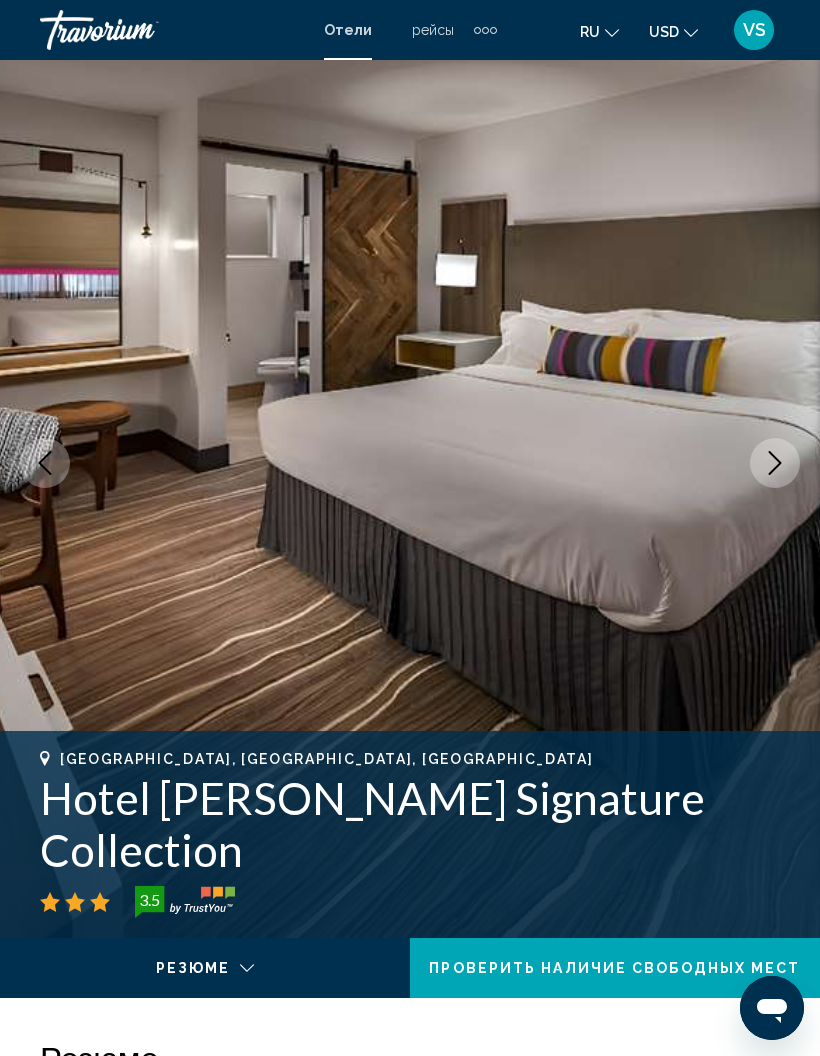 click 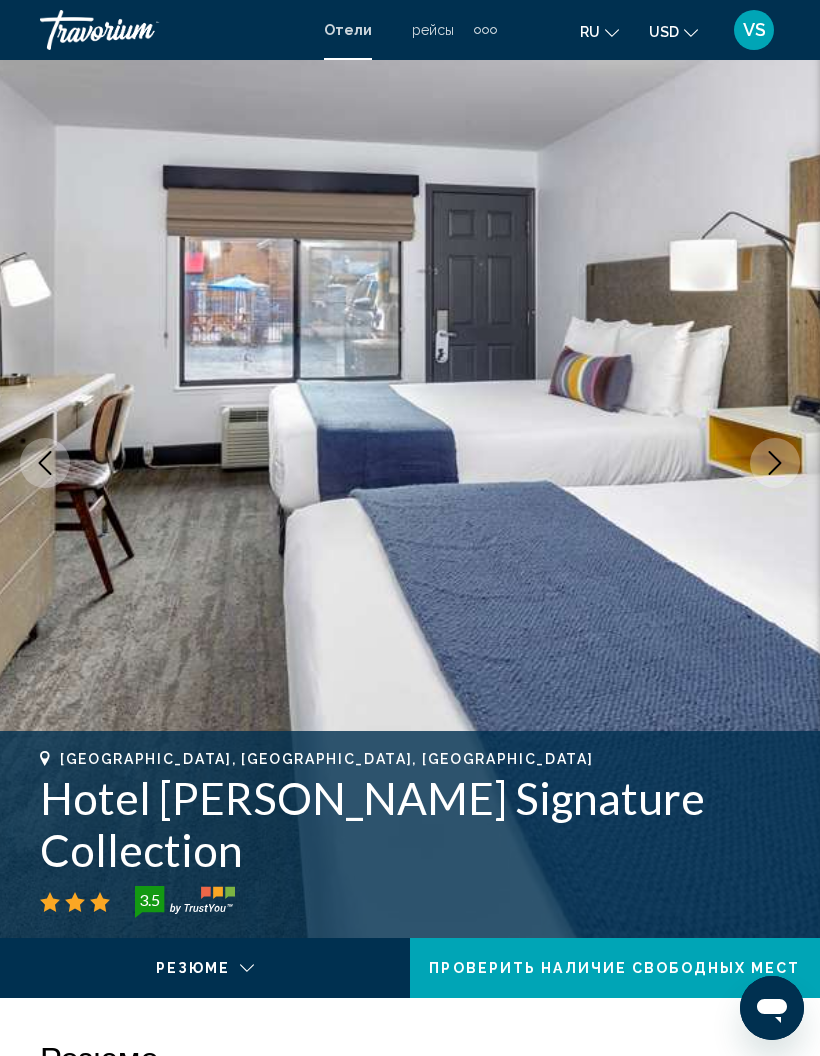 click at bounding box center (775, 463) 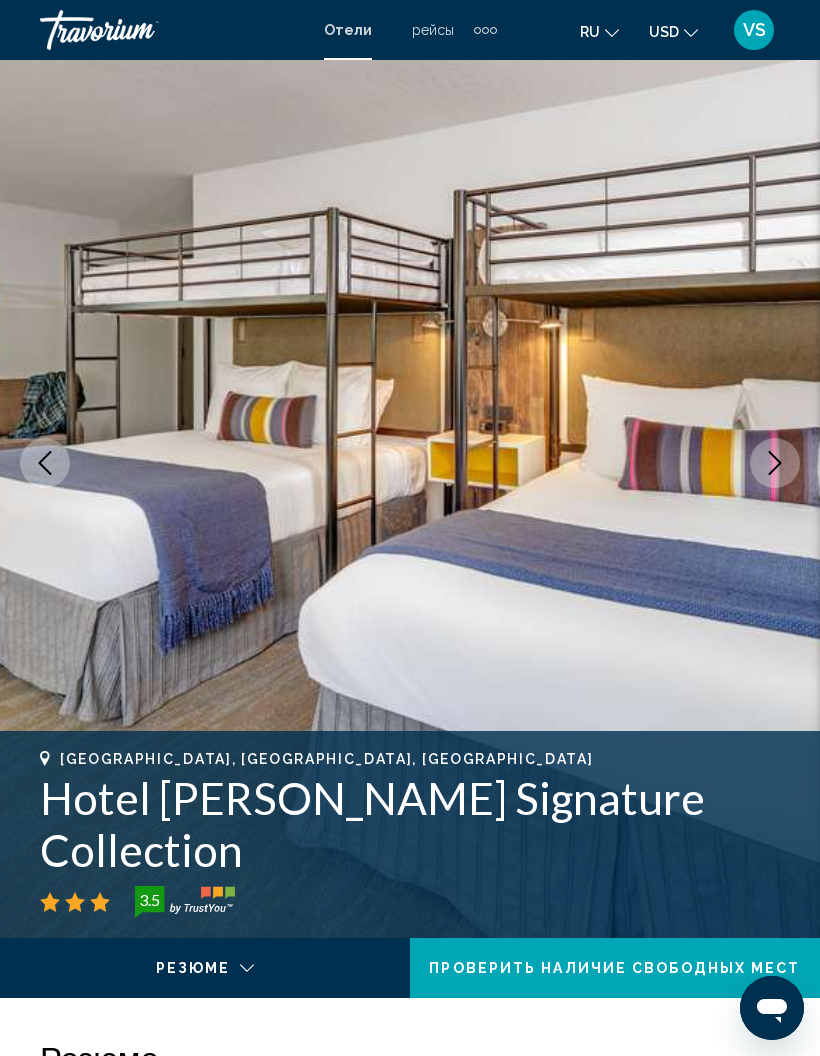 click 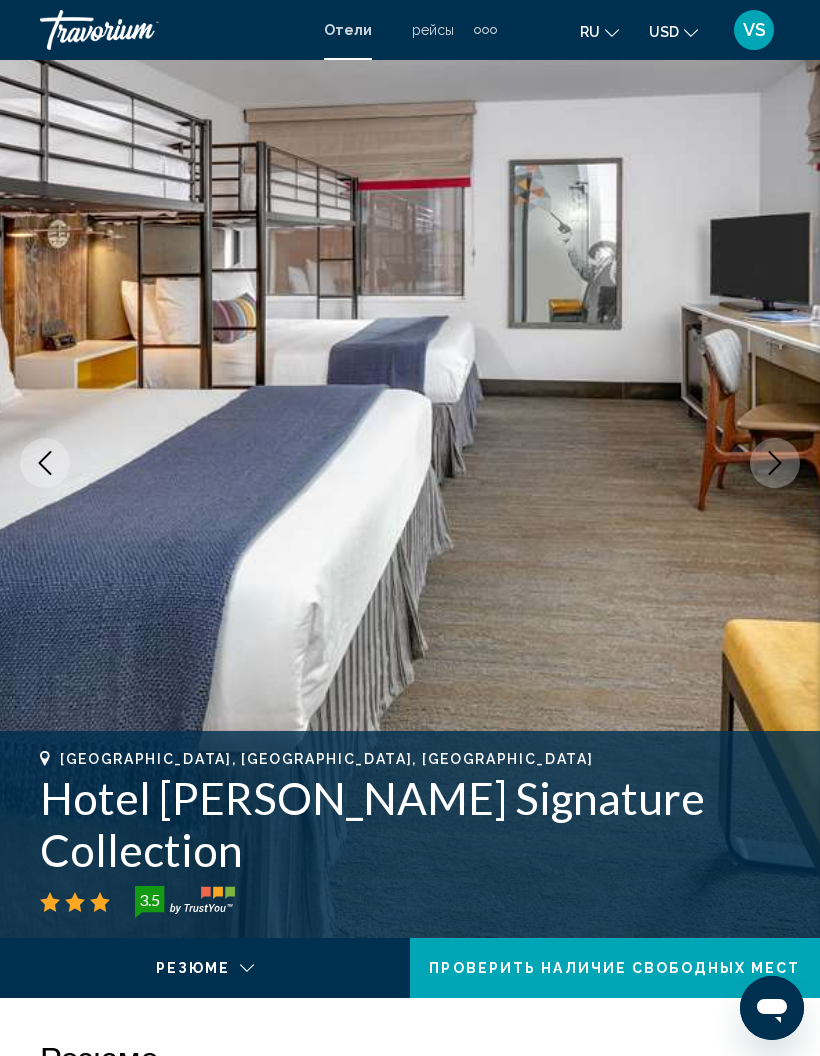 click 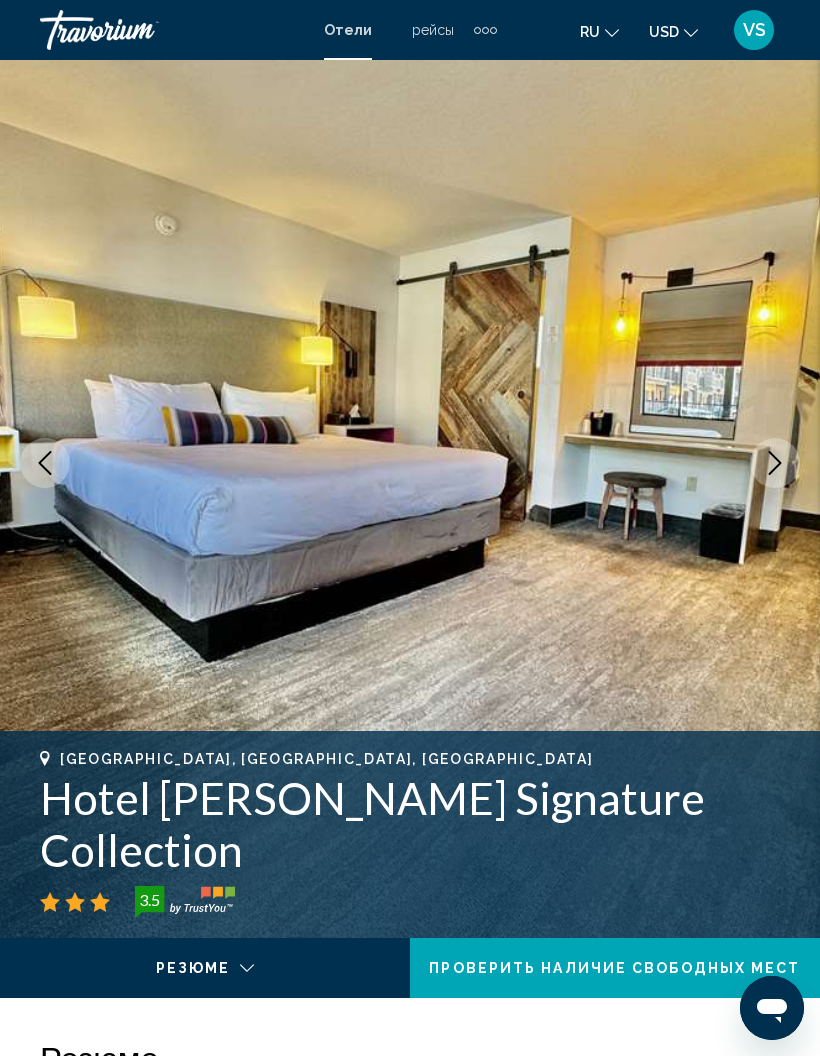 click 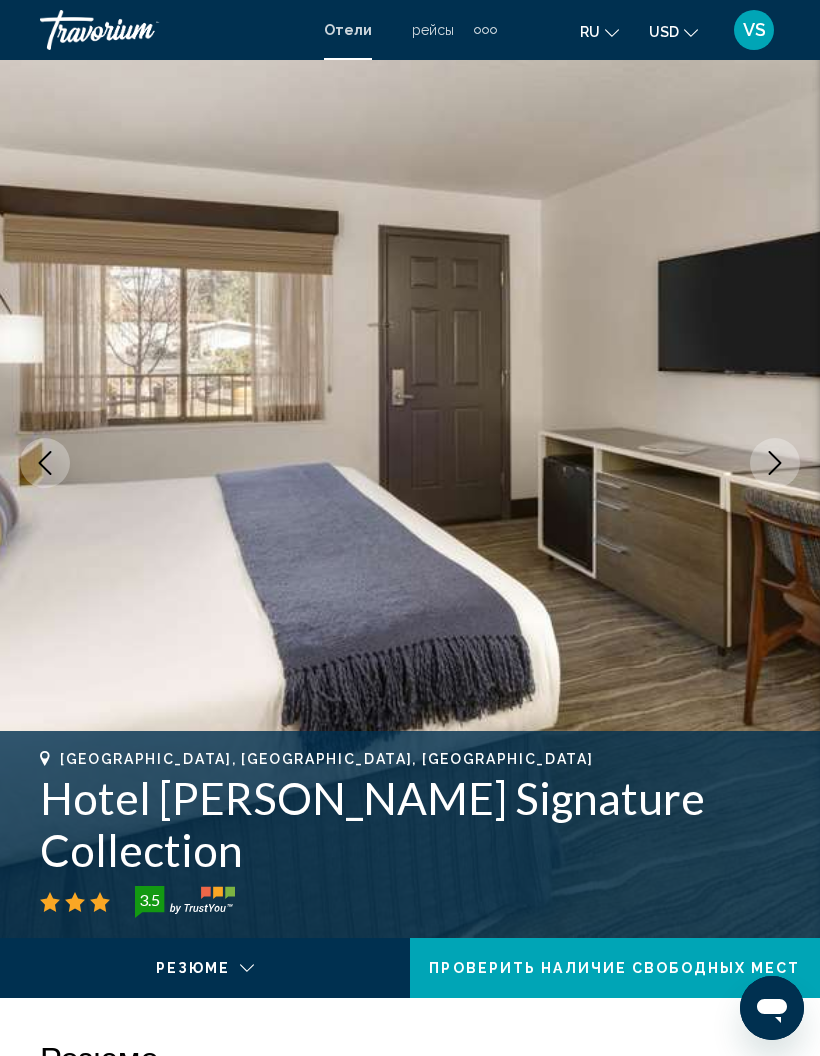 click 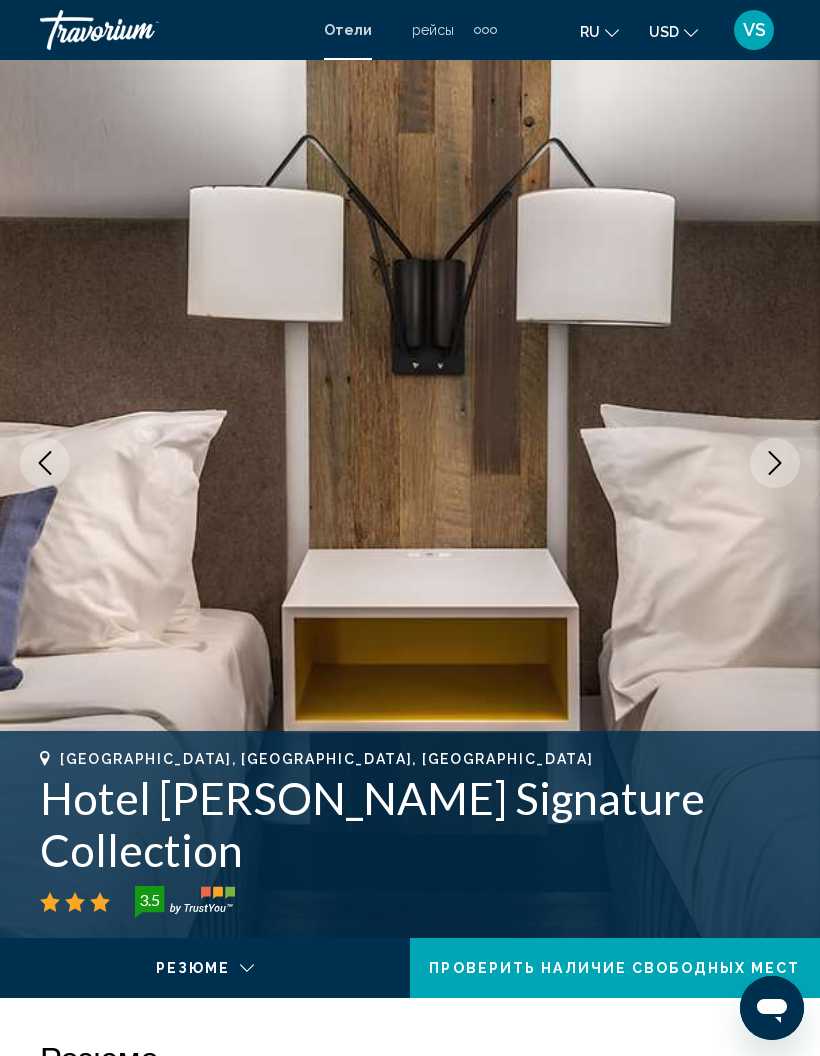 click 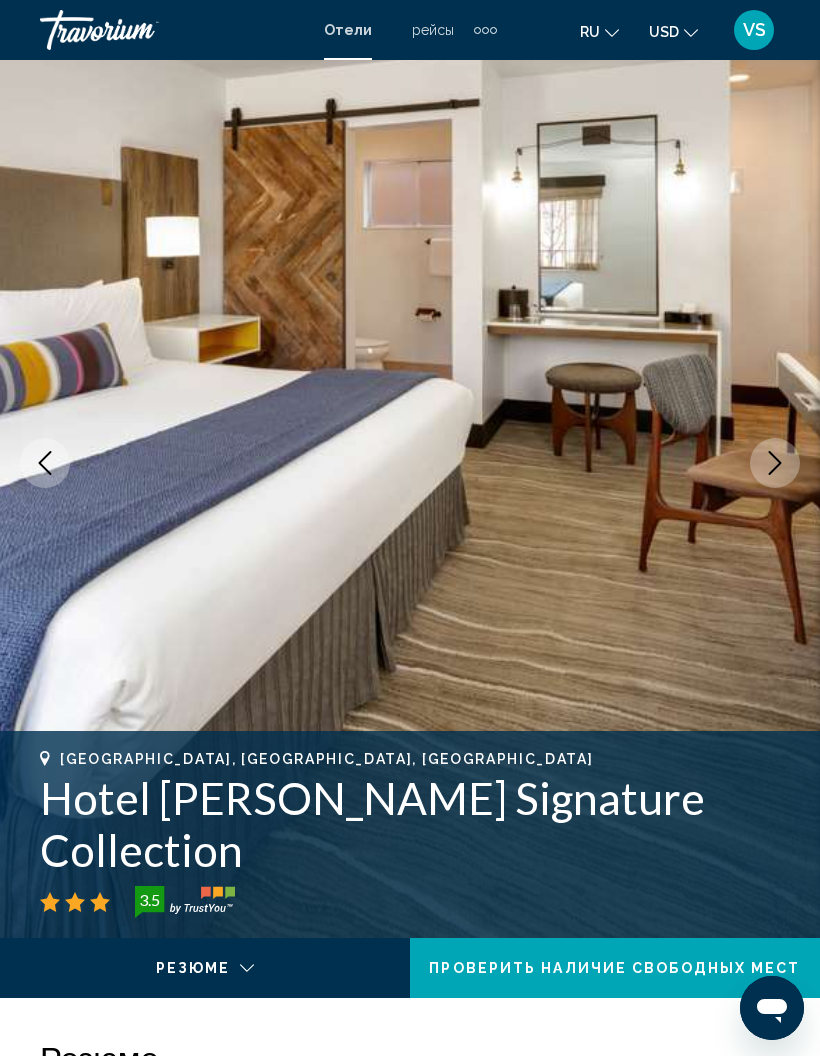 click 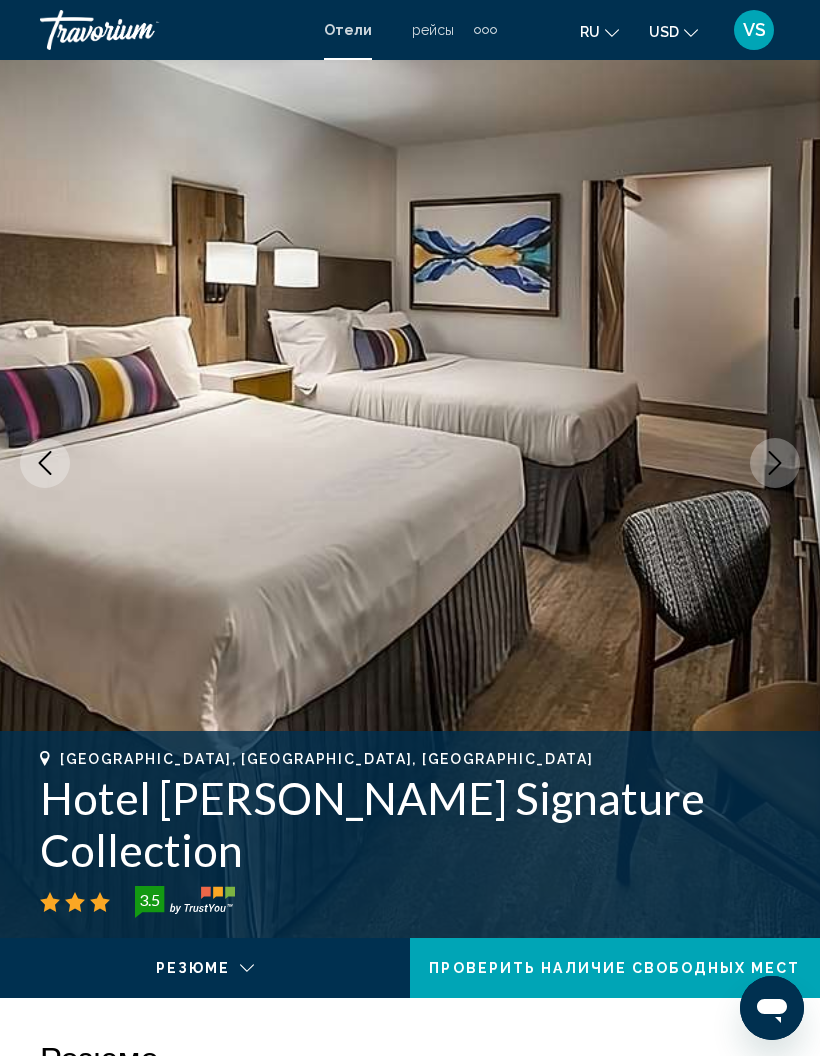 click 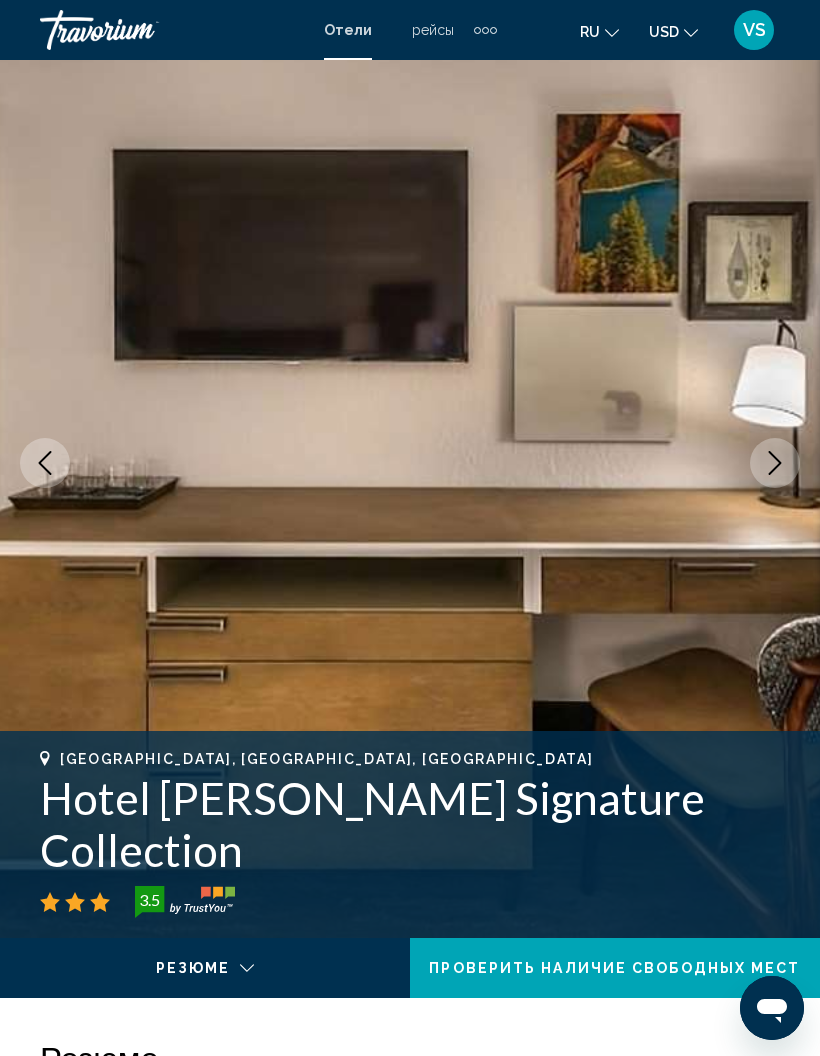 click 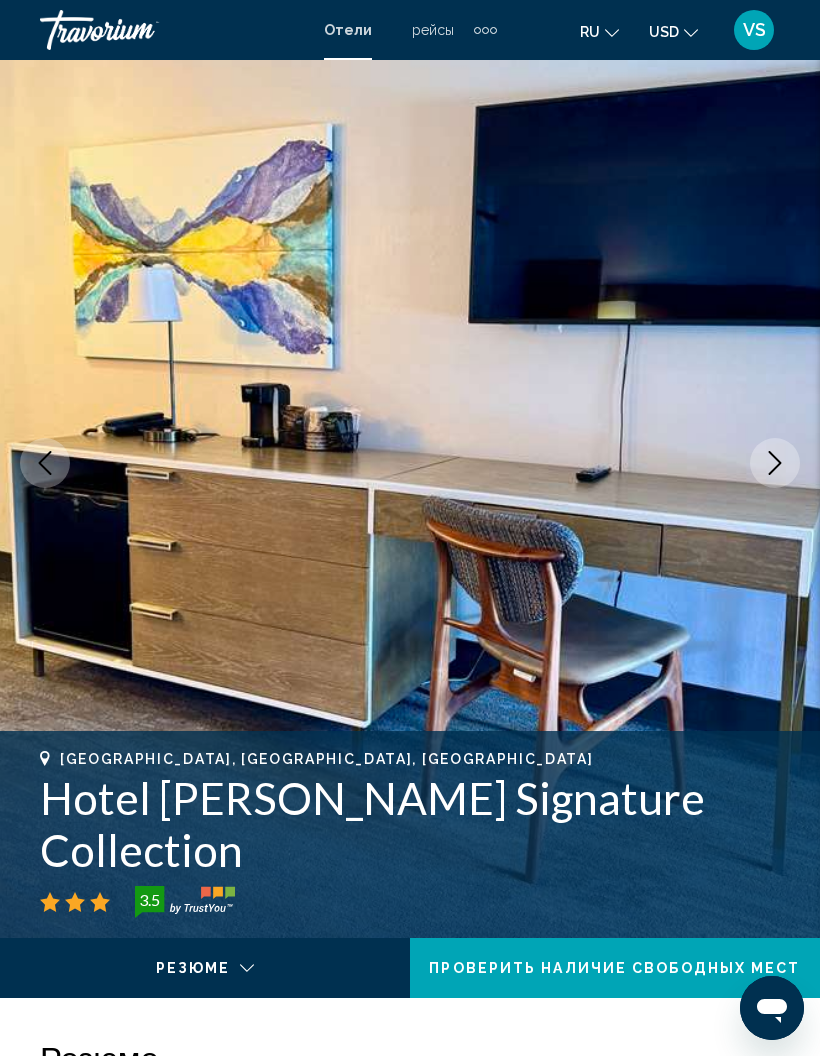 click 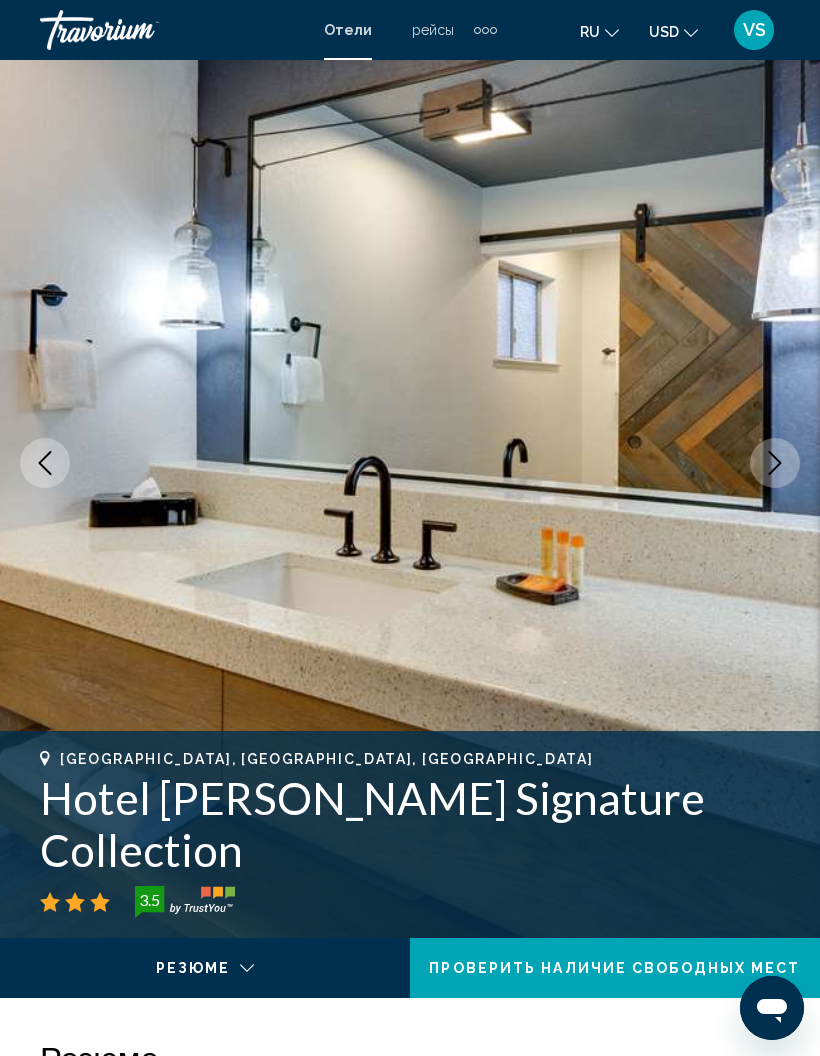 click at bounding box center [775, 463] 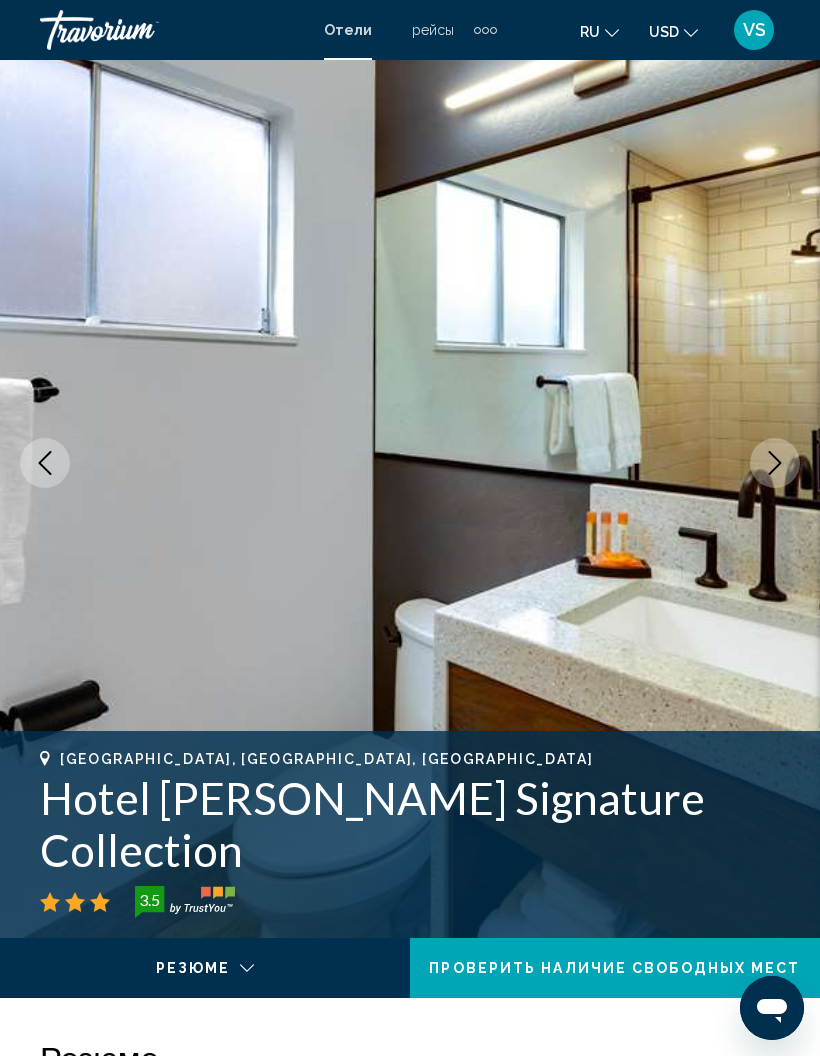 click at bounding box center [775, 463] 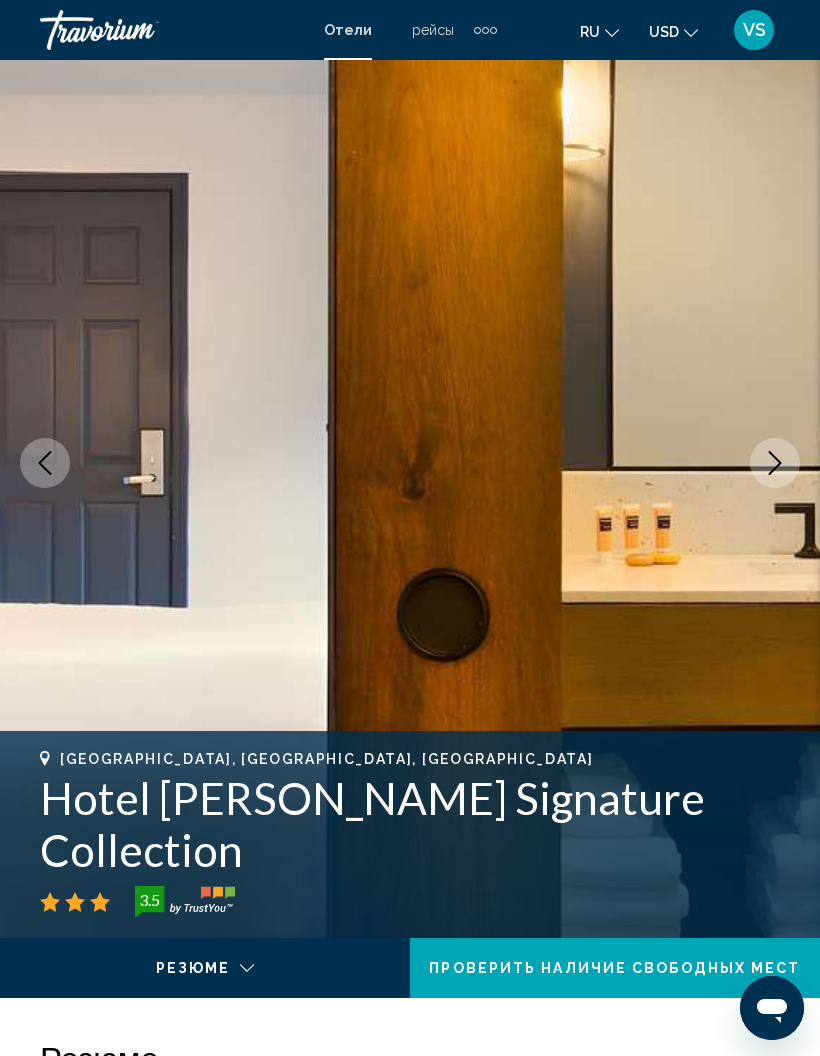 click 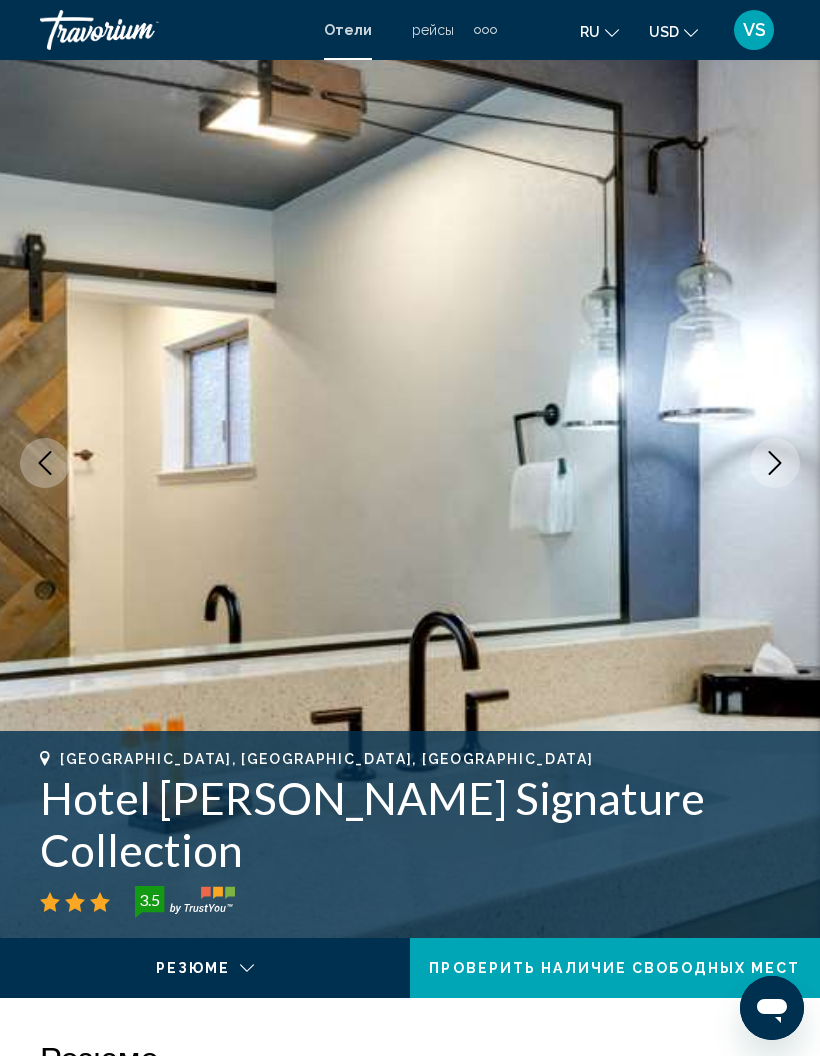 click 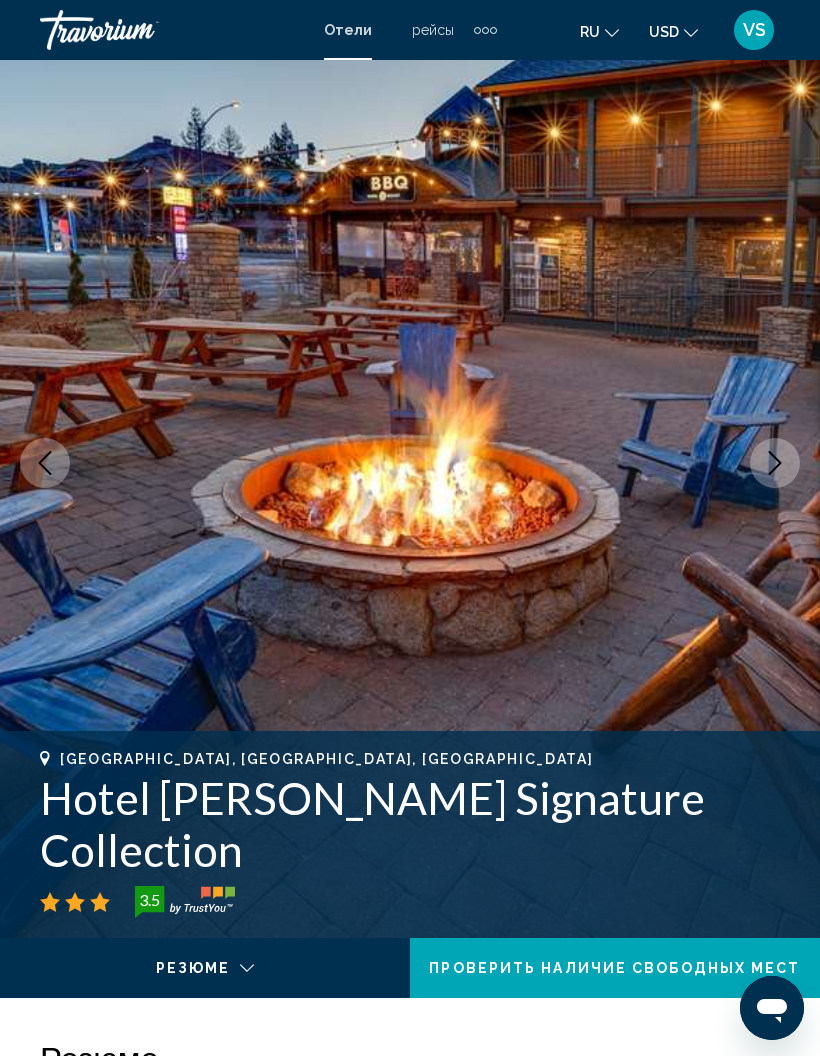 click 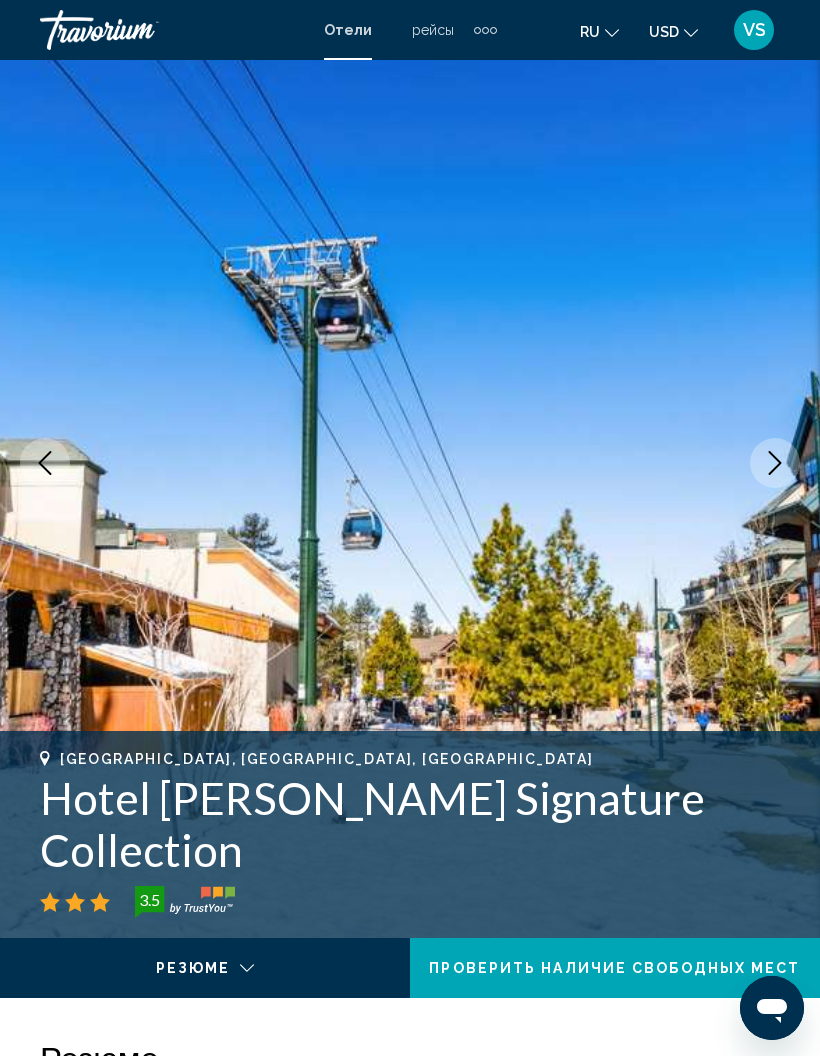 click 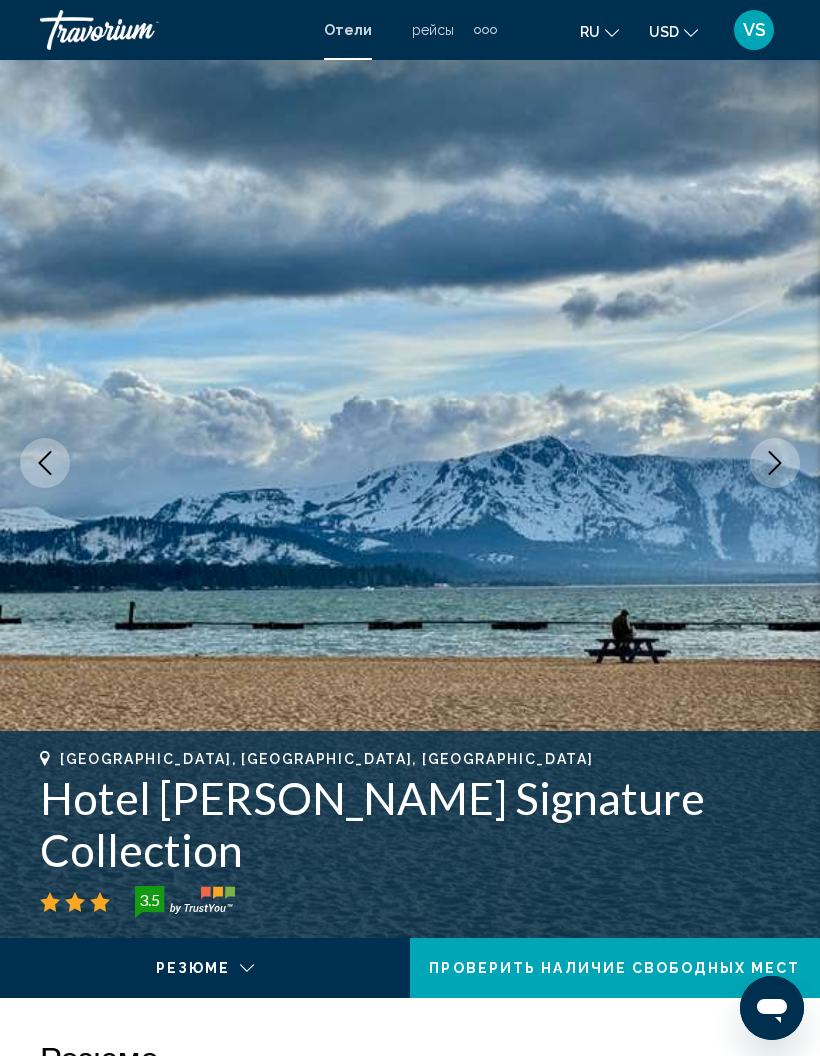 click 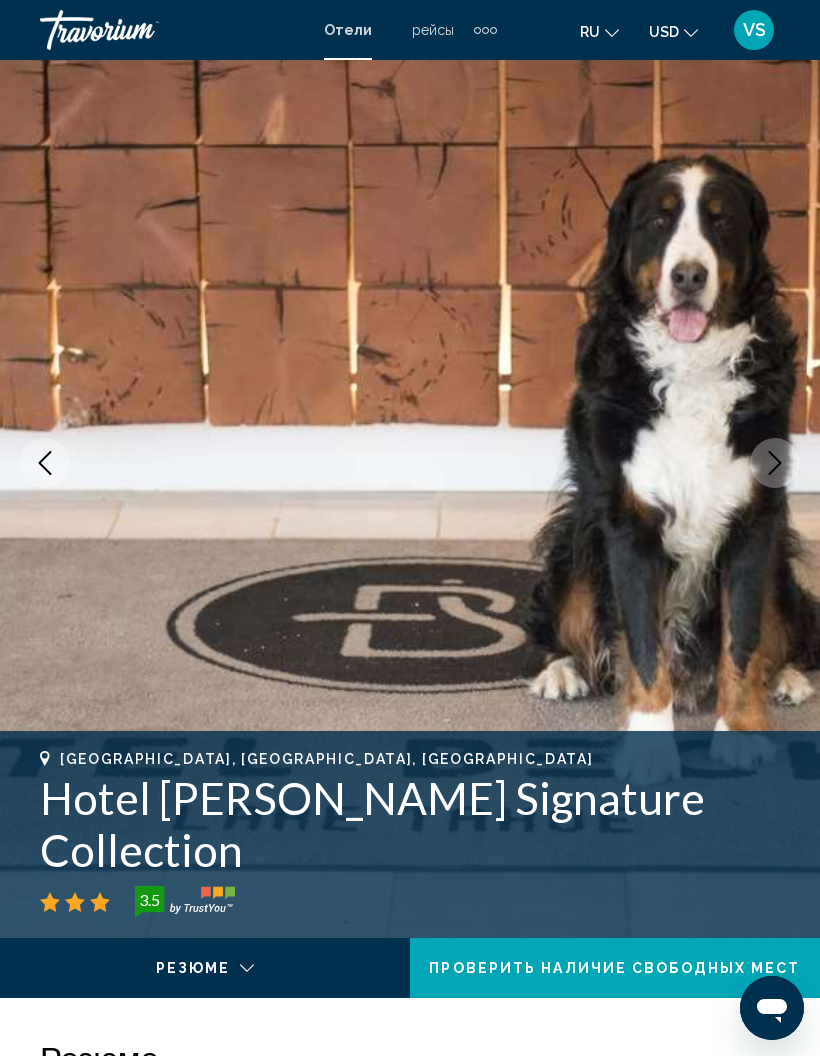 click 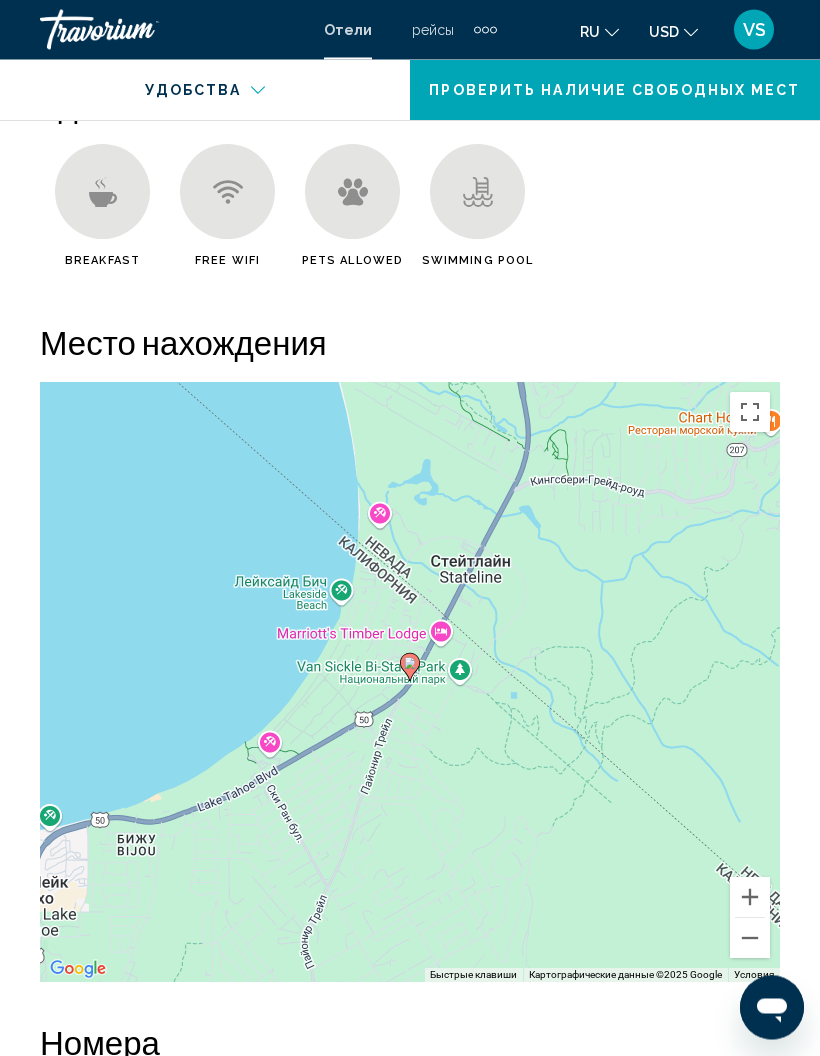scroll, scrollTop: 2178, scrollLeft: 0, axis: vertical 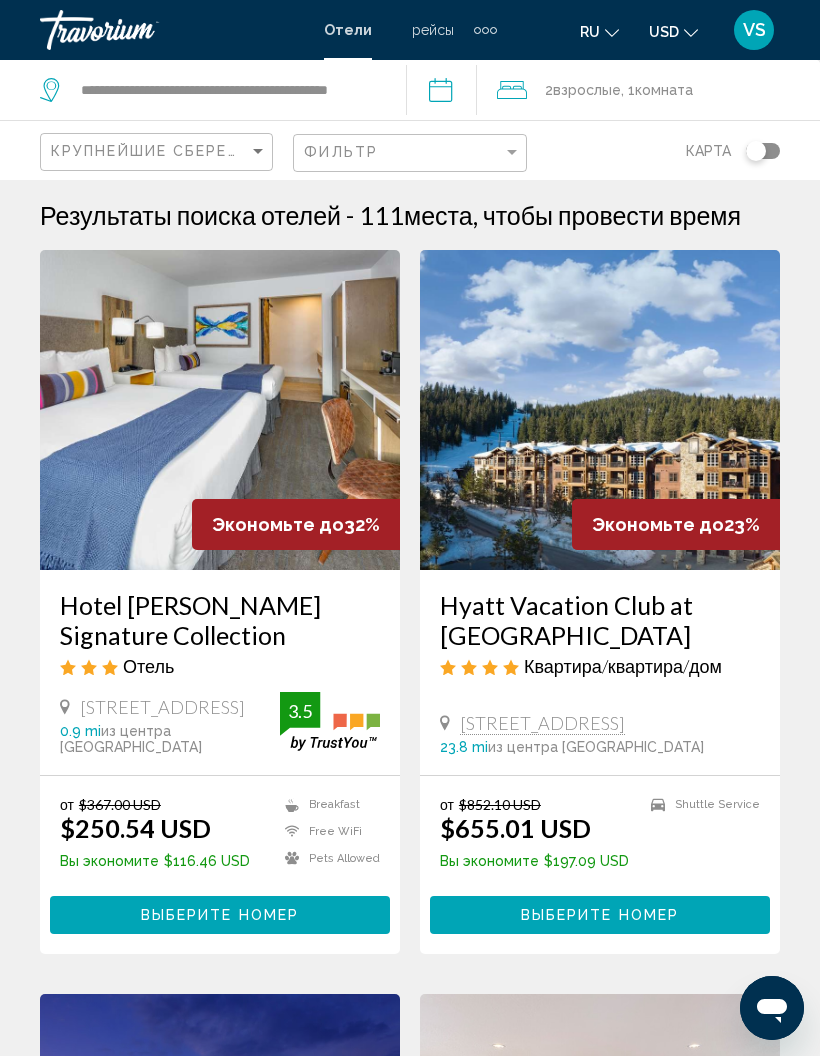 click 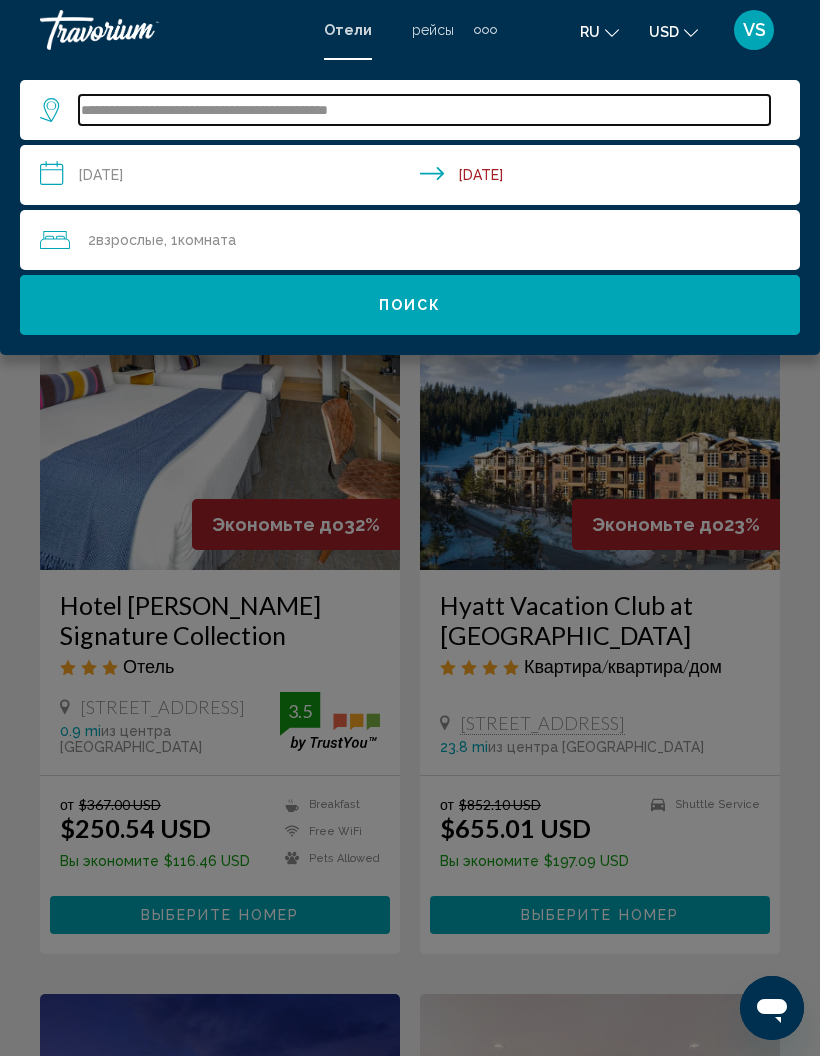 click on "**********" at bounding box center (424, 110) 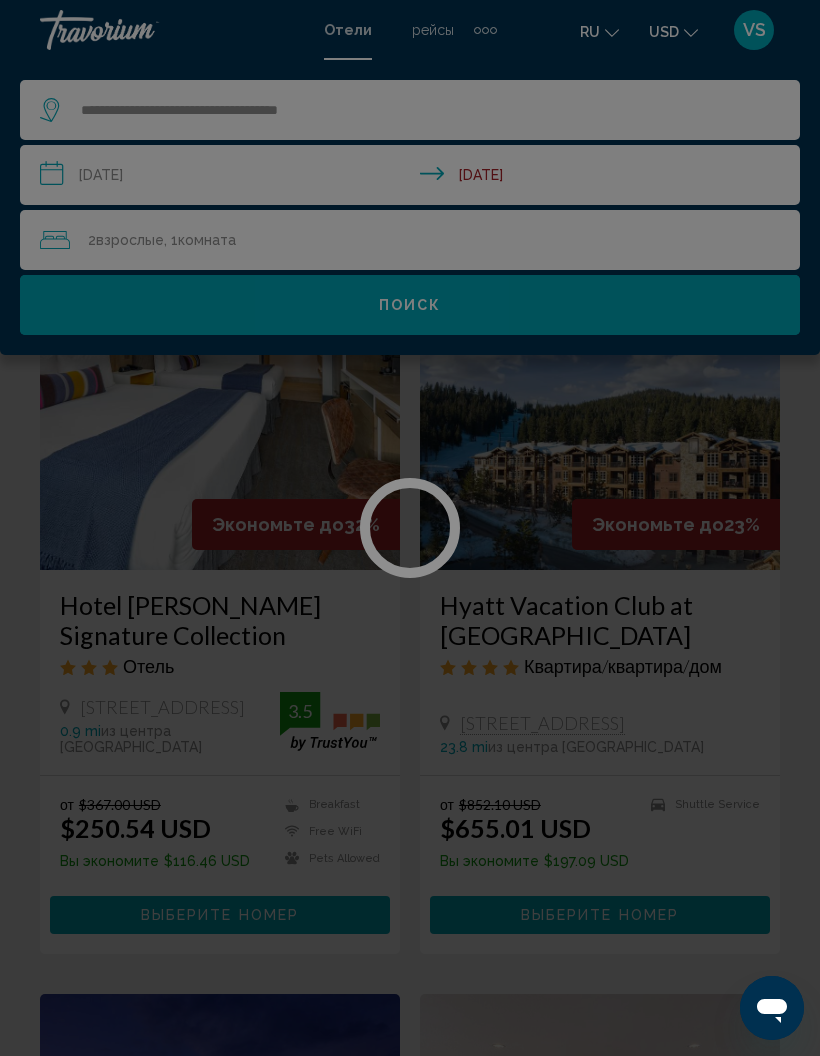 click at bounding box center (410, 528) 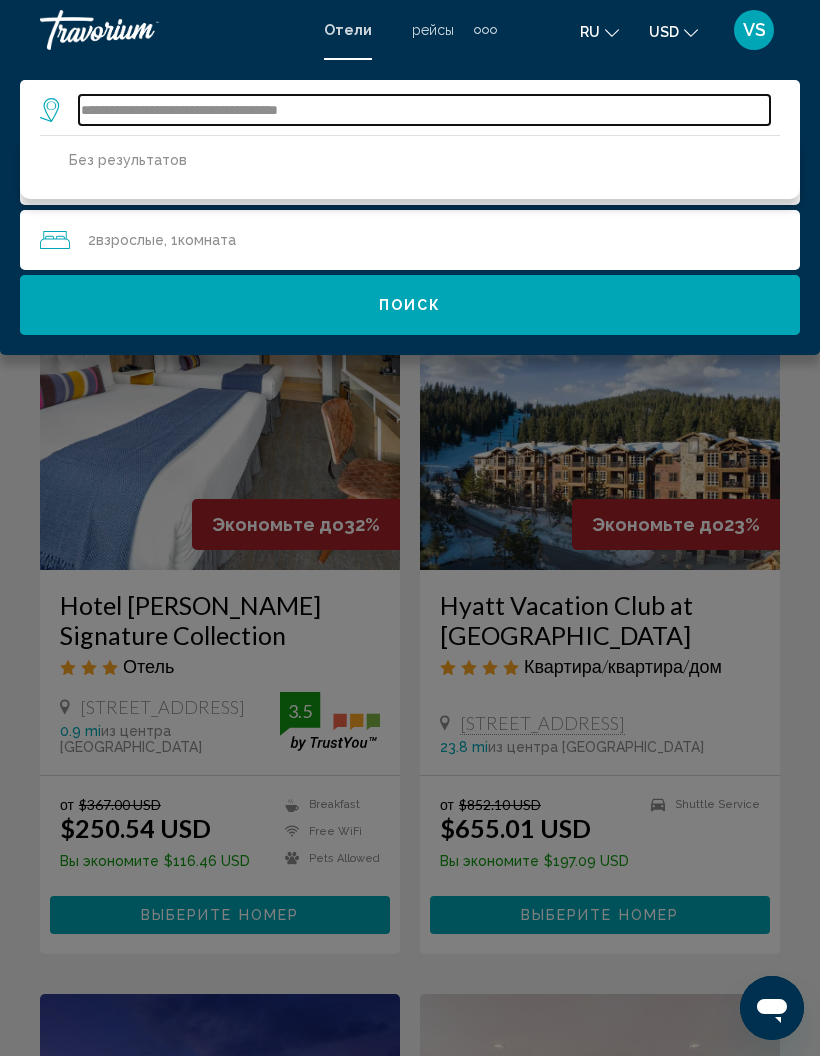 click on "**********" at bounding box center [424, 110] 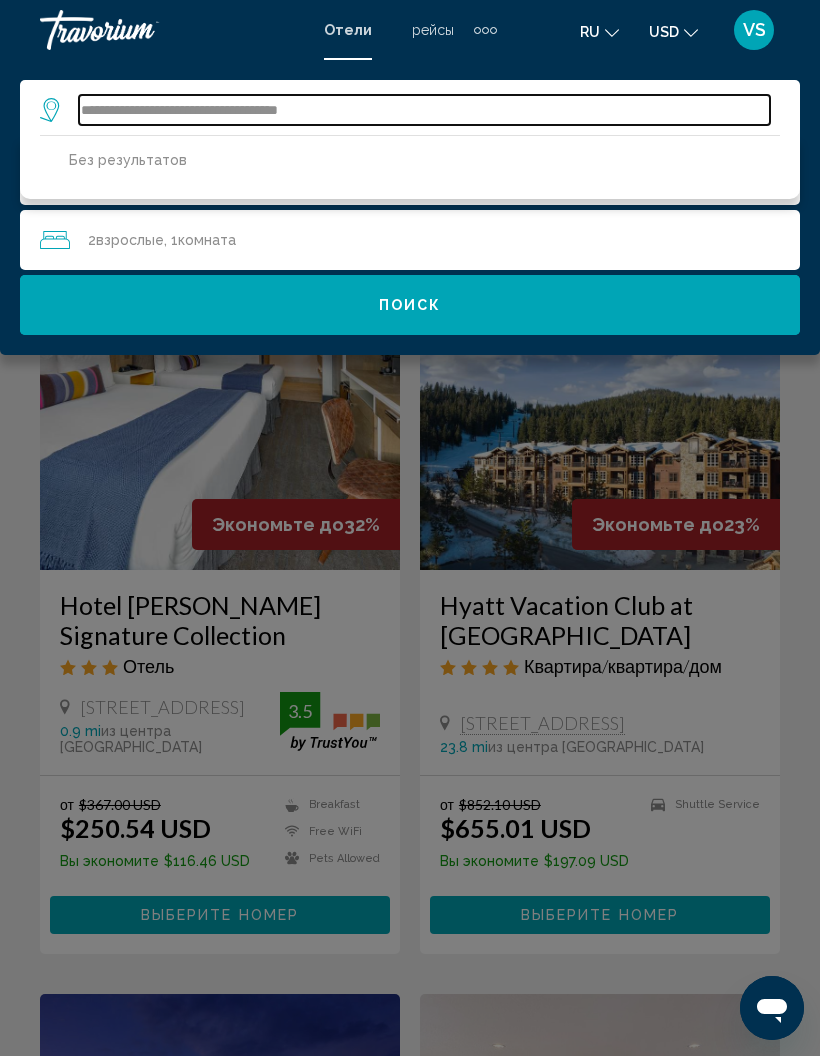 click on "**********" at bounding box center [424, 110] 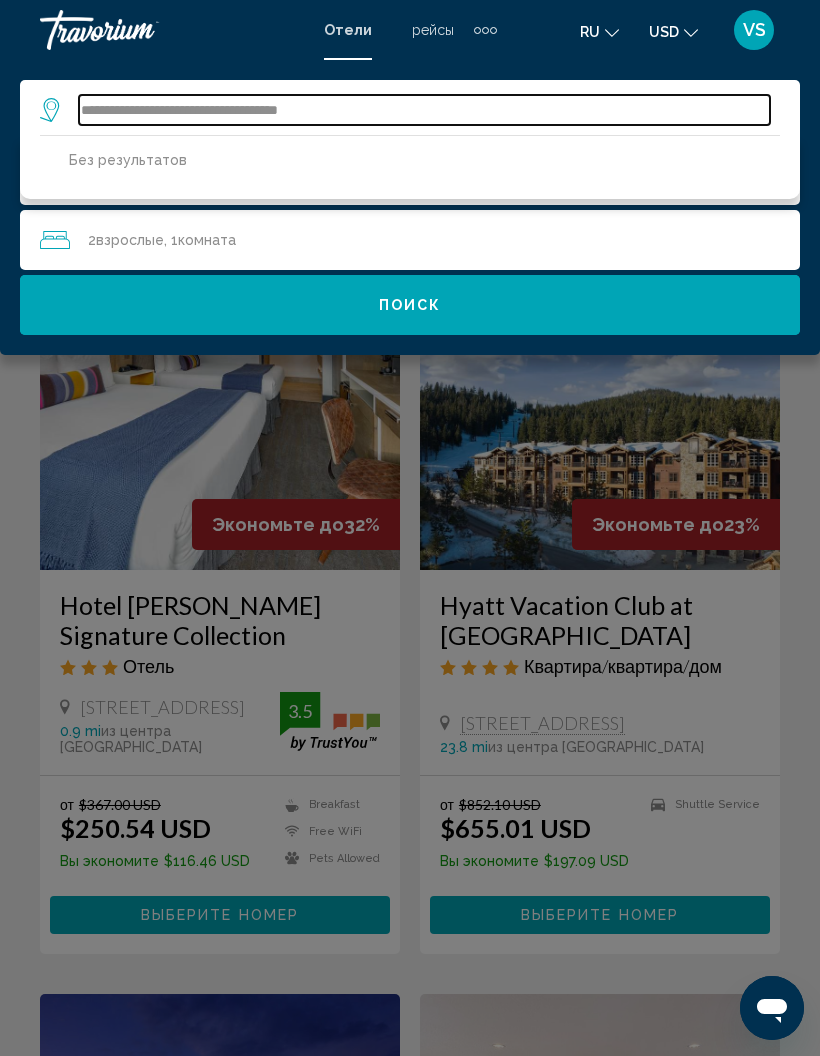 click on "**********" at bounding box center [424, 110] 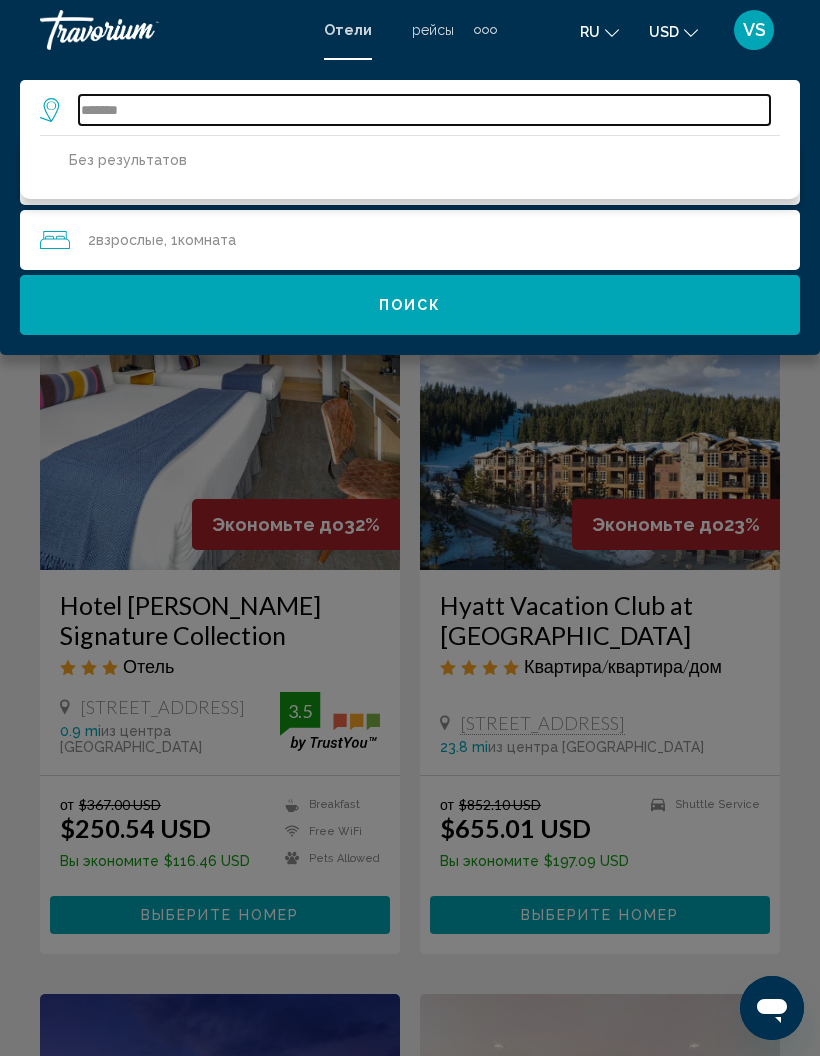 click on "*******" at bounding box center [424, 110] 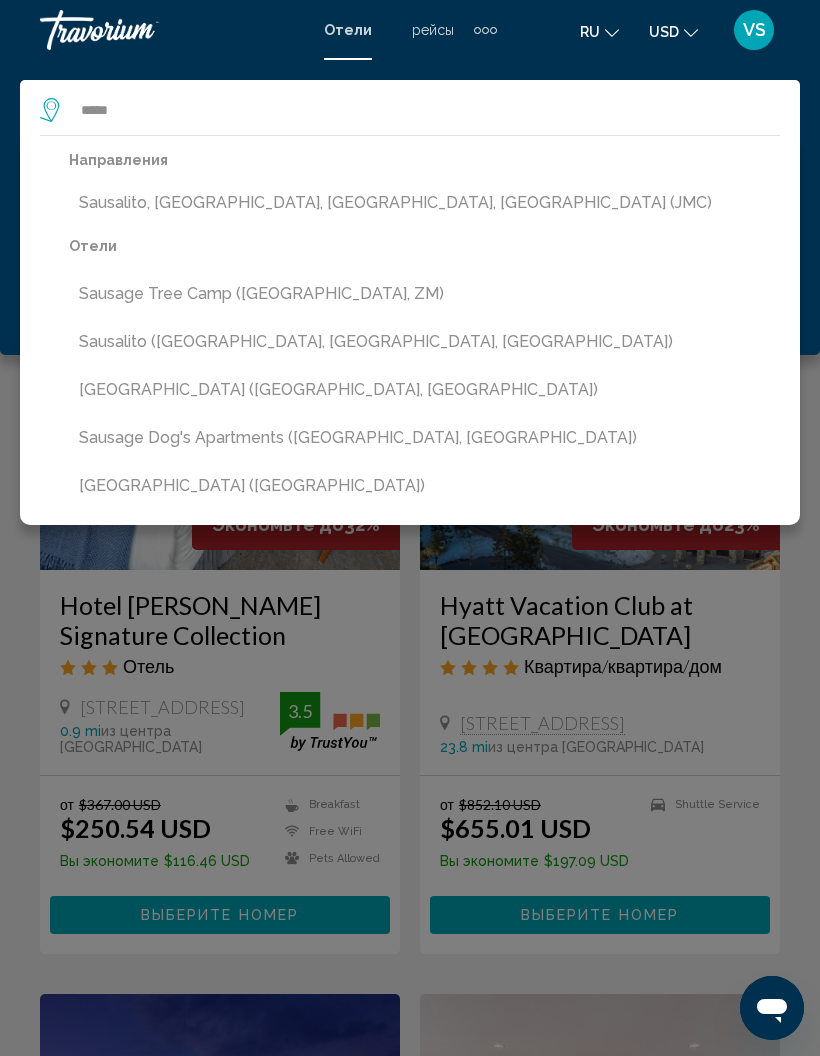 click on "Sausalito, [GEOGRAPHIC_DATA], [GEOGRAPHIC_DATA], [GEOGRAPHIC_DATA] (JMC)" at bounding box center (424, 203) 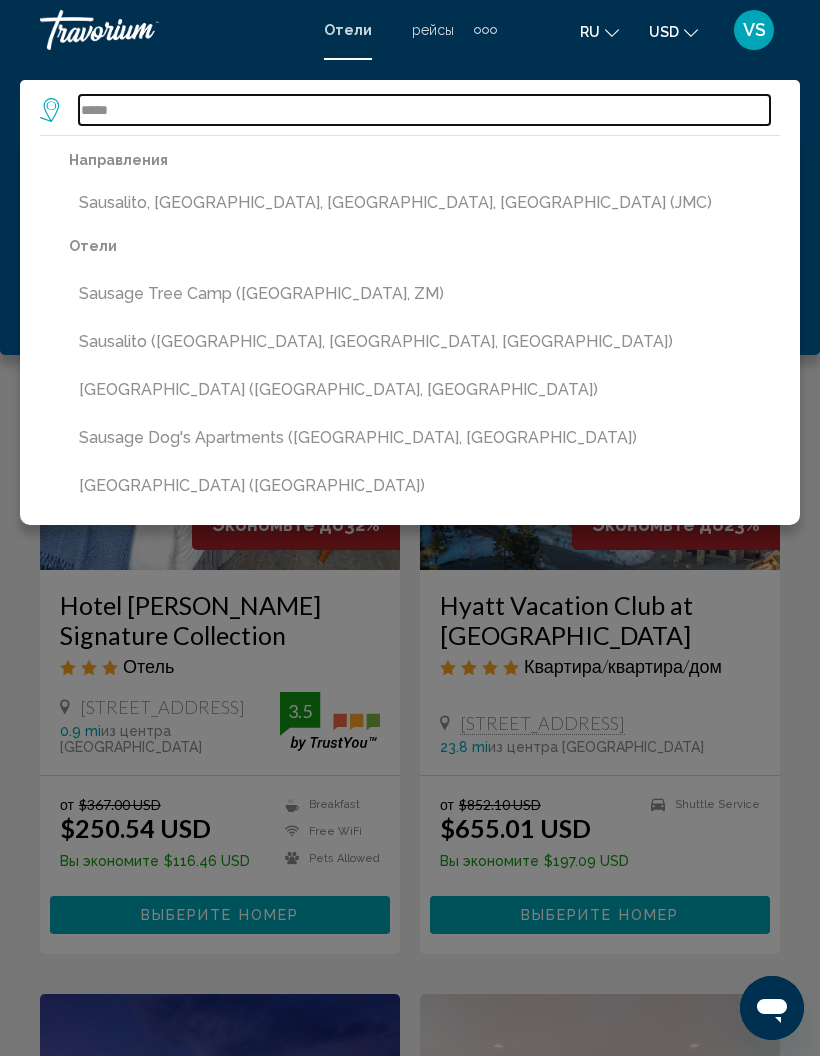 type on "**********" 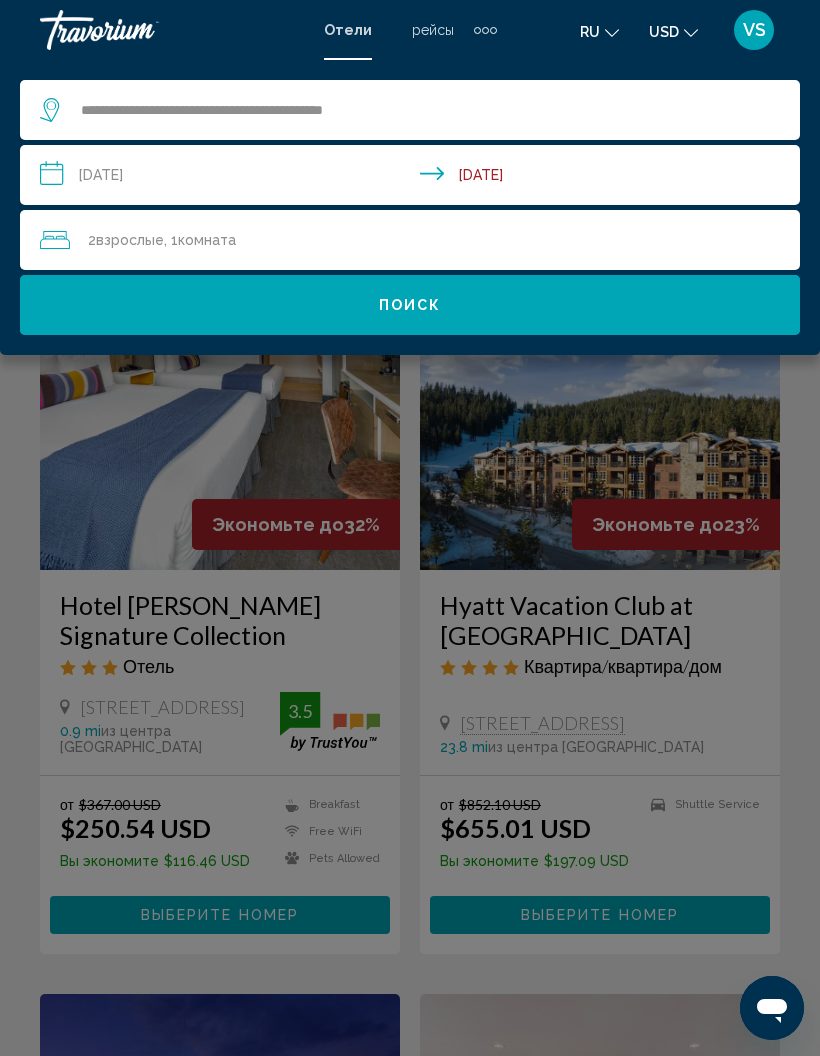 click on "Поиск" 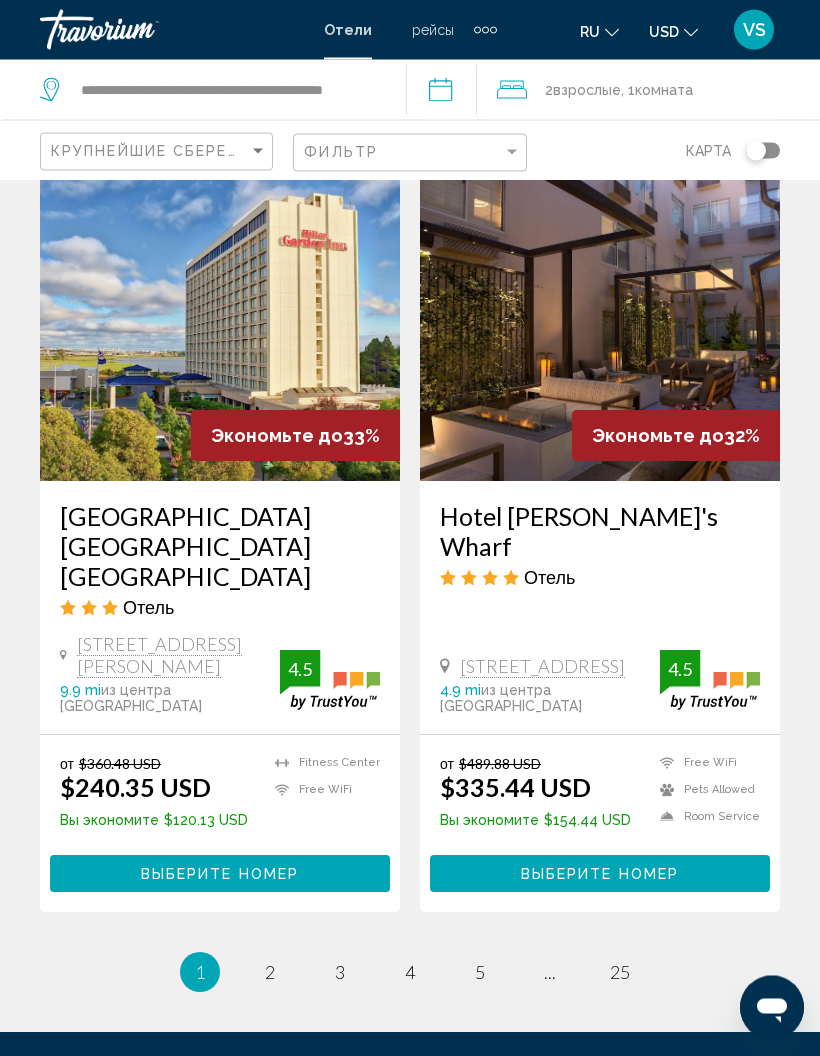 scroll, scrollTop: 3950, scrollLeft: 0, axis: vertical 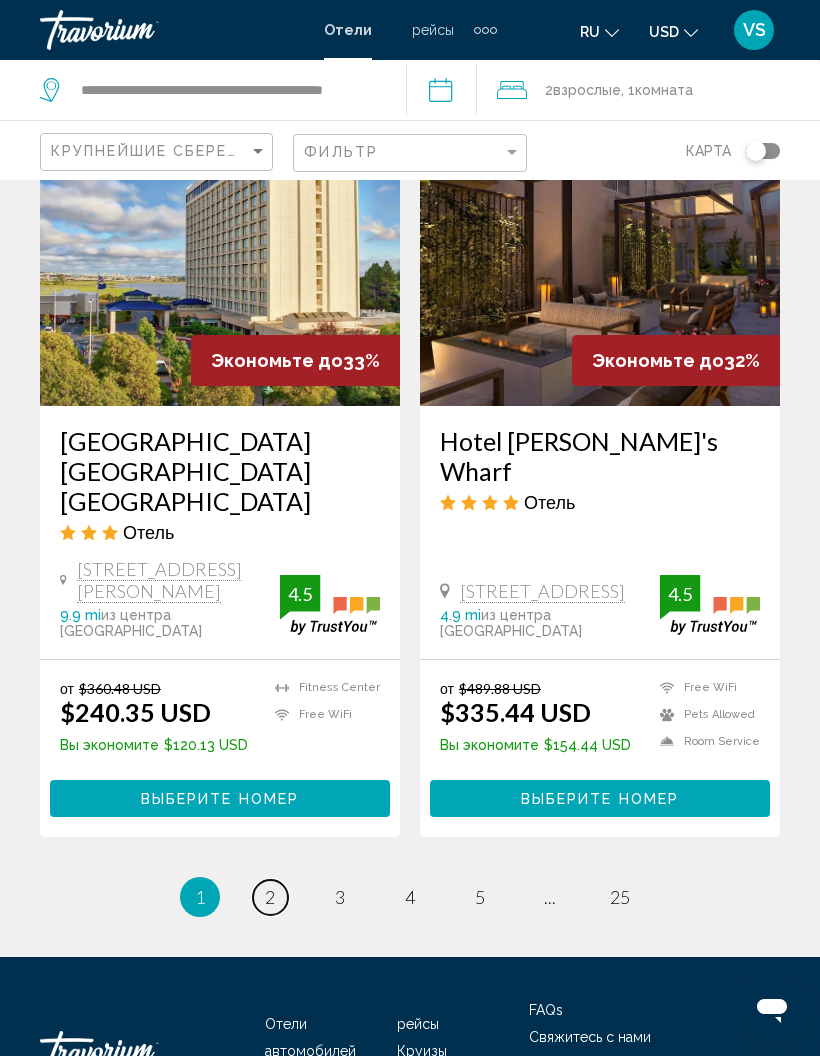 click on "page  2" at bounding box center [270, 897] 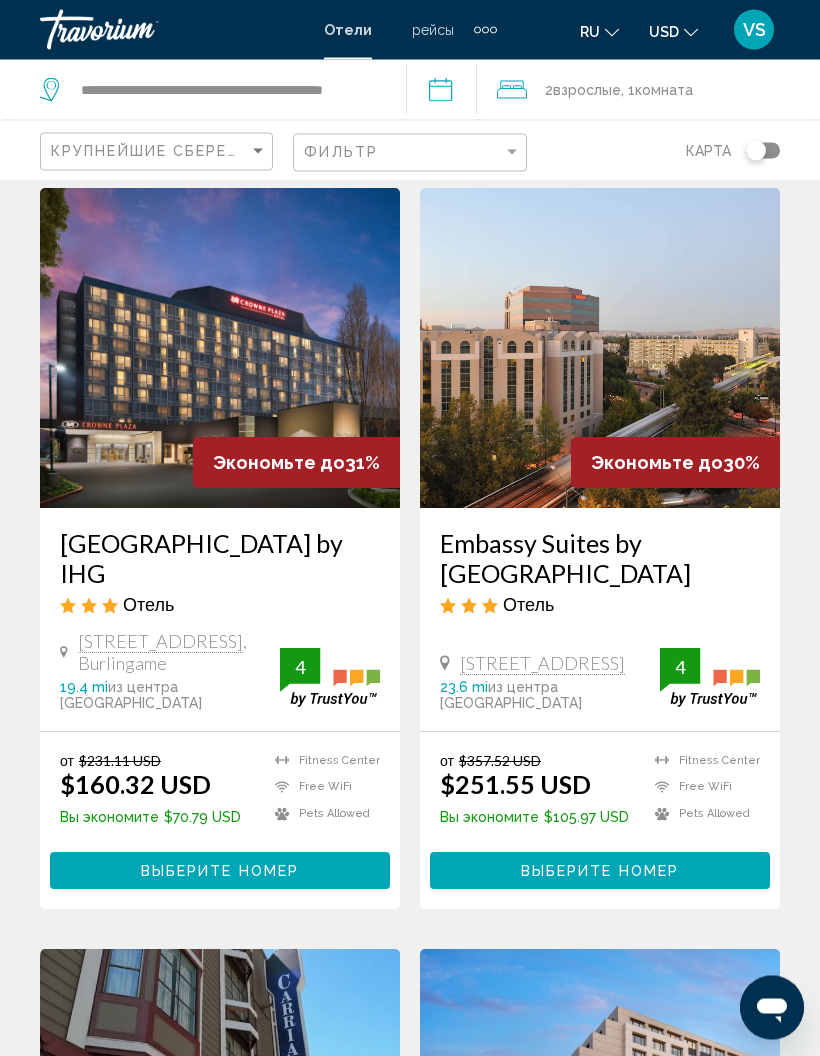 scroll, scrollTop: 0, scrollLeft: 0, axis: both 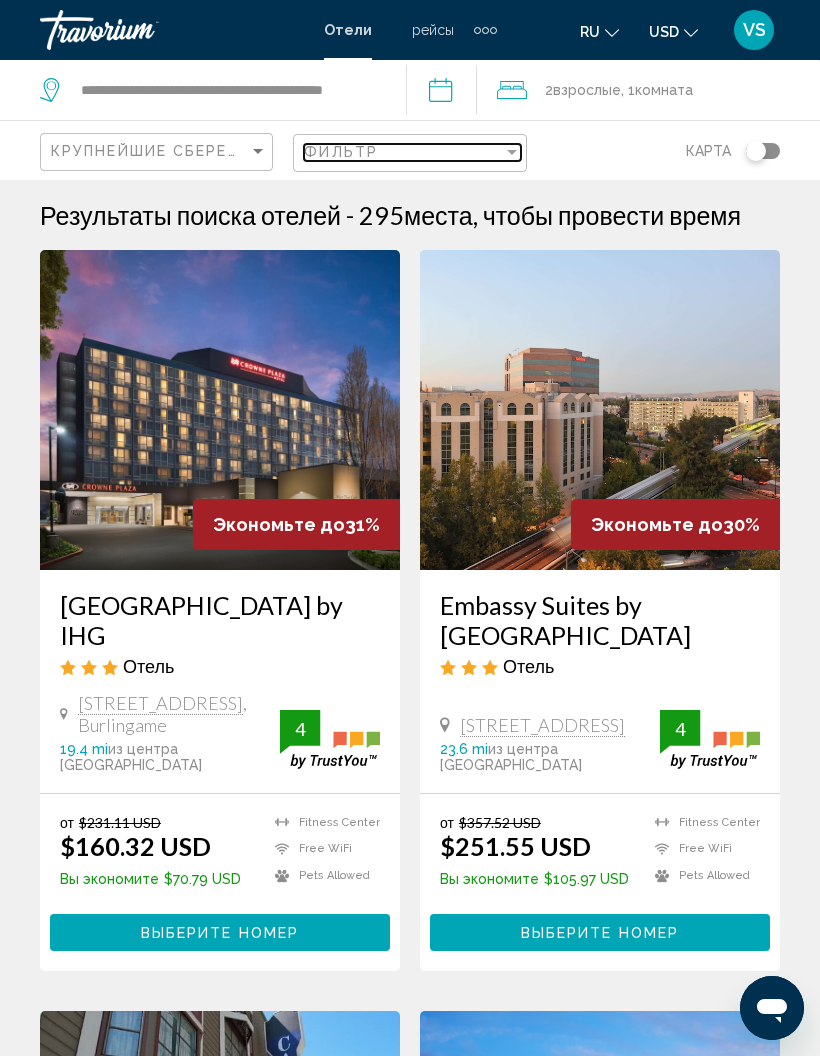 click on "Фильтр" at bounding box center (403, 152) 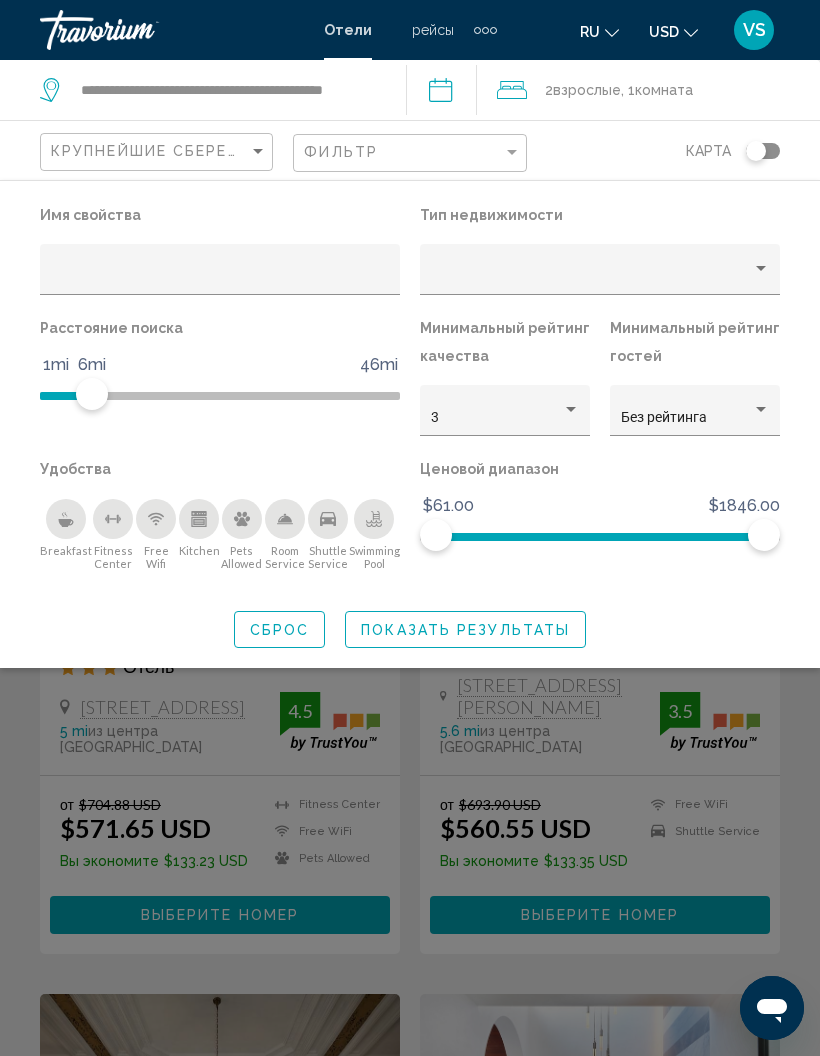 click on "Показать результаты" 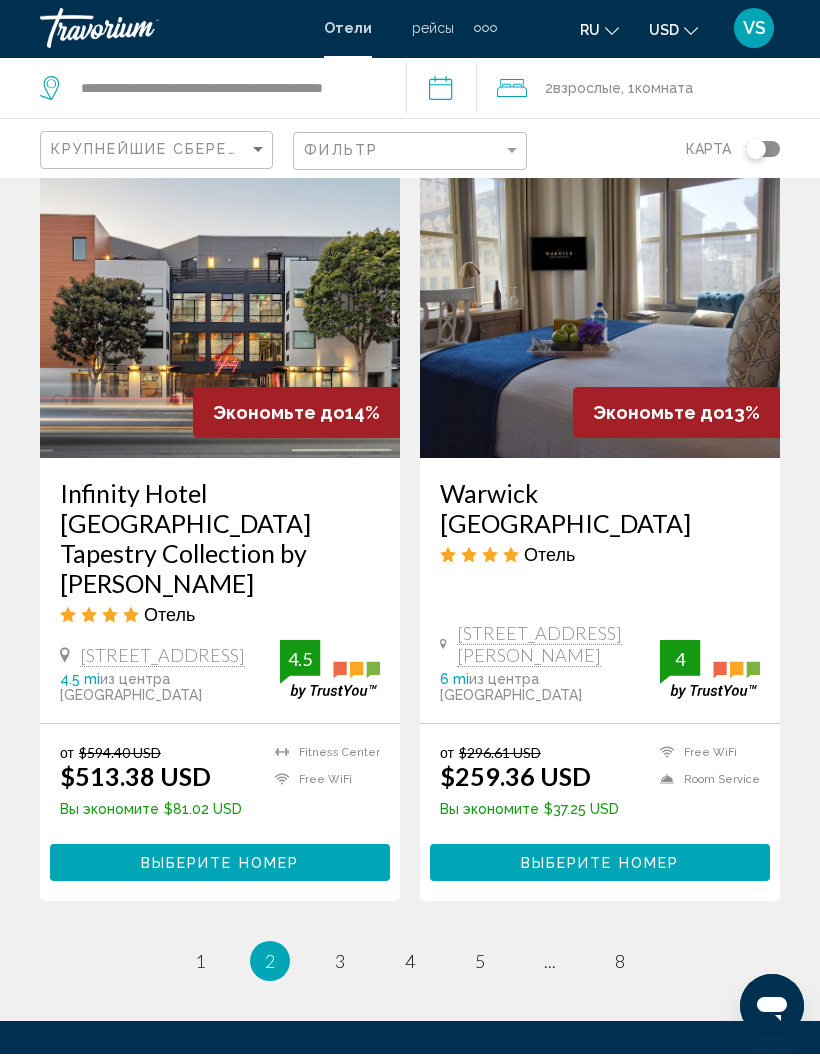 scroll, scrollTop: 3962, scrollLeft: 0, axis: vertical 